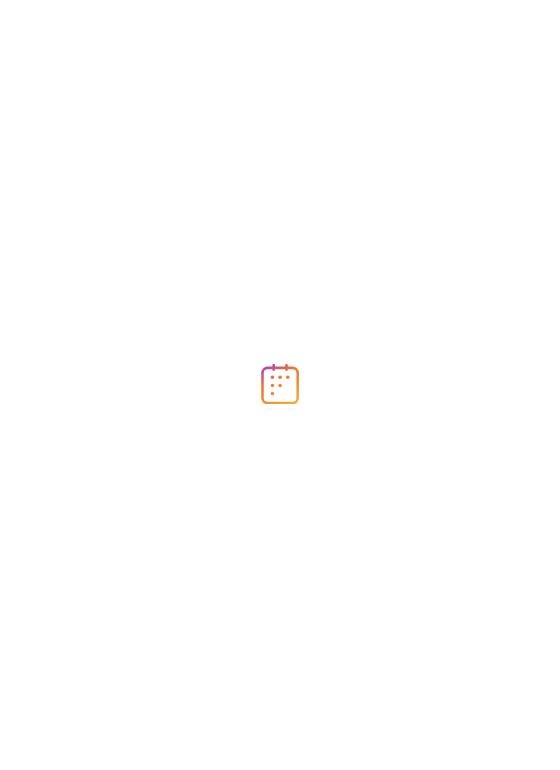 scroll, scrollTop: 0, scrollLeft: 0, axis: both 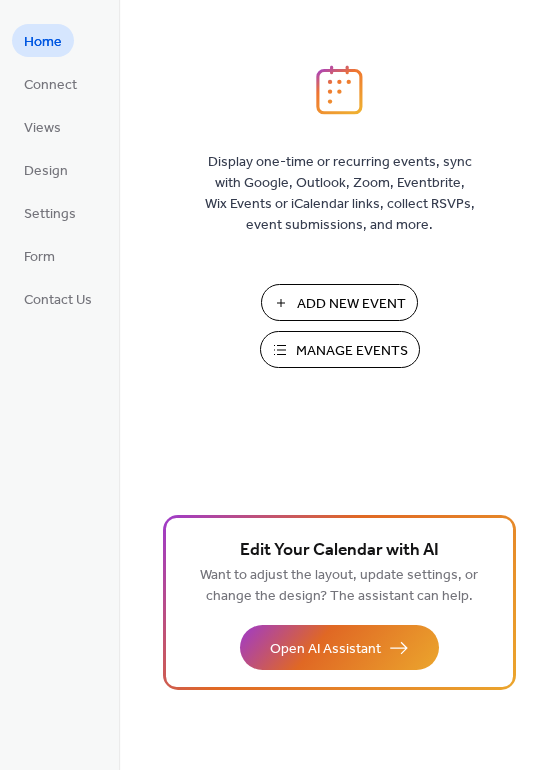 click on "Manage Events" at bounding box center [352, 351] 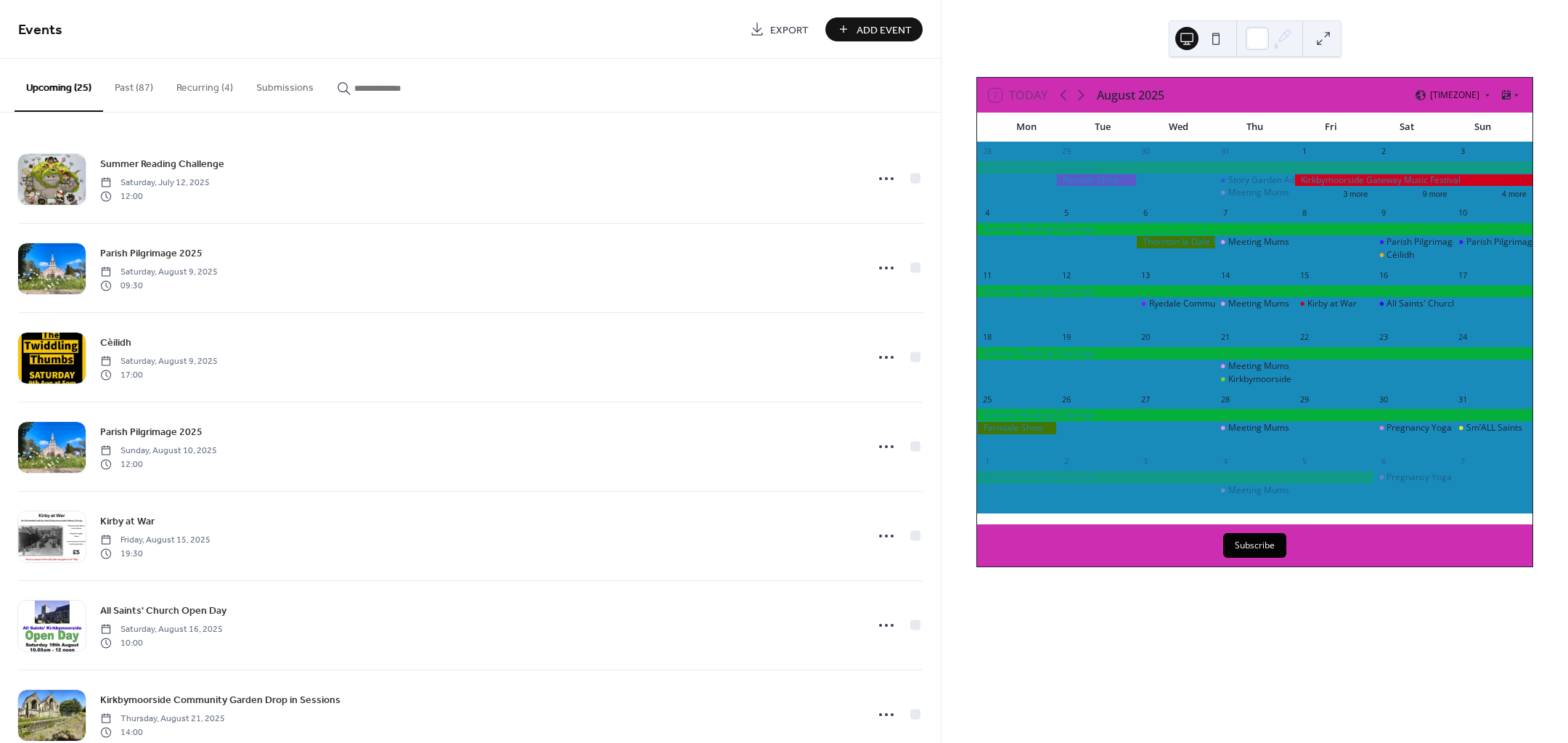 scroll, scrollTop: 0, scrollLeft: 0, axis: both 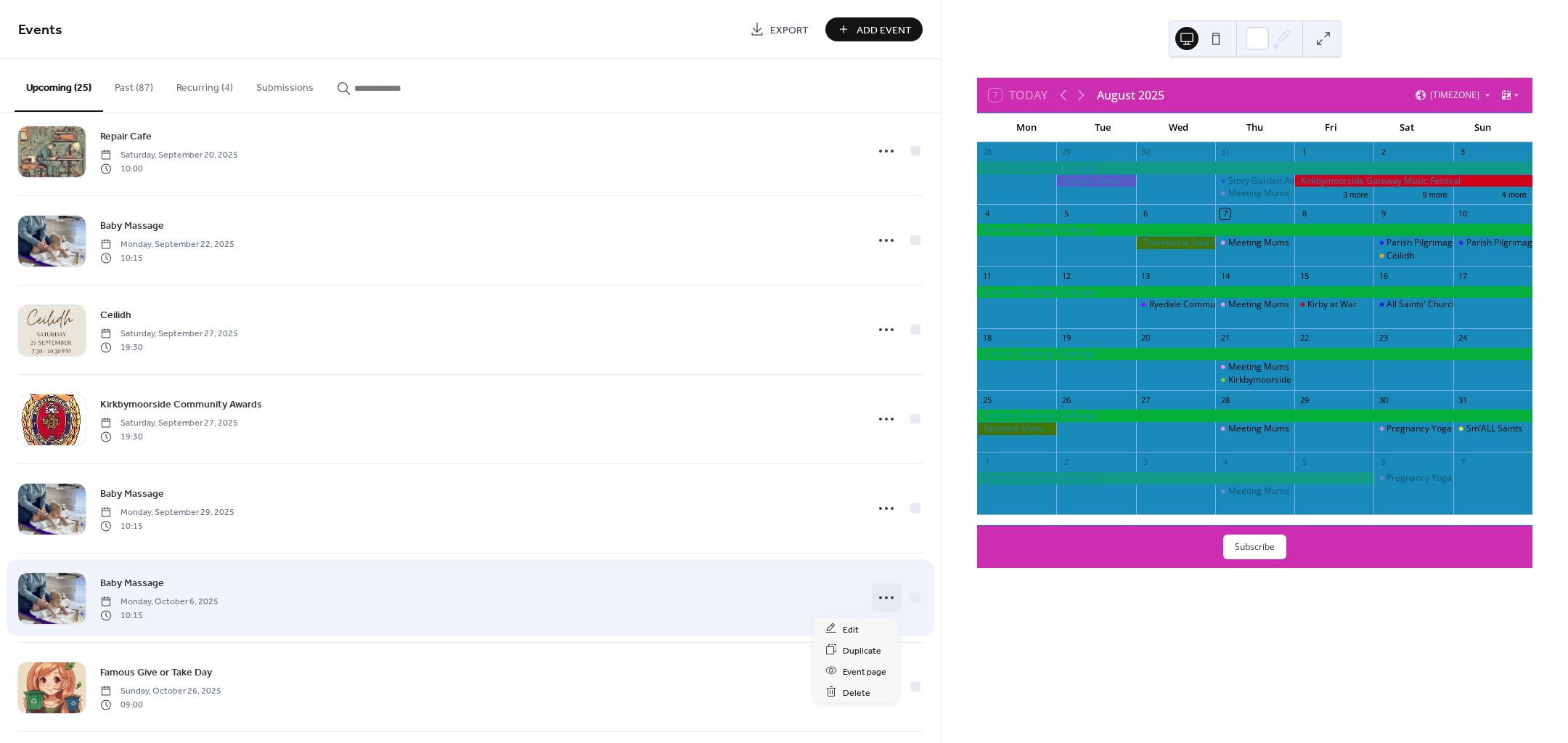 click 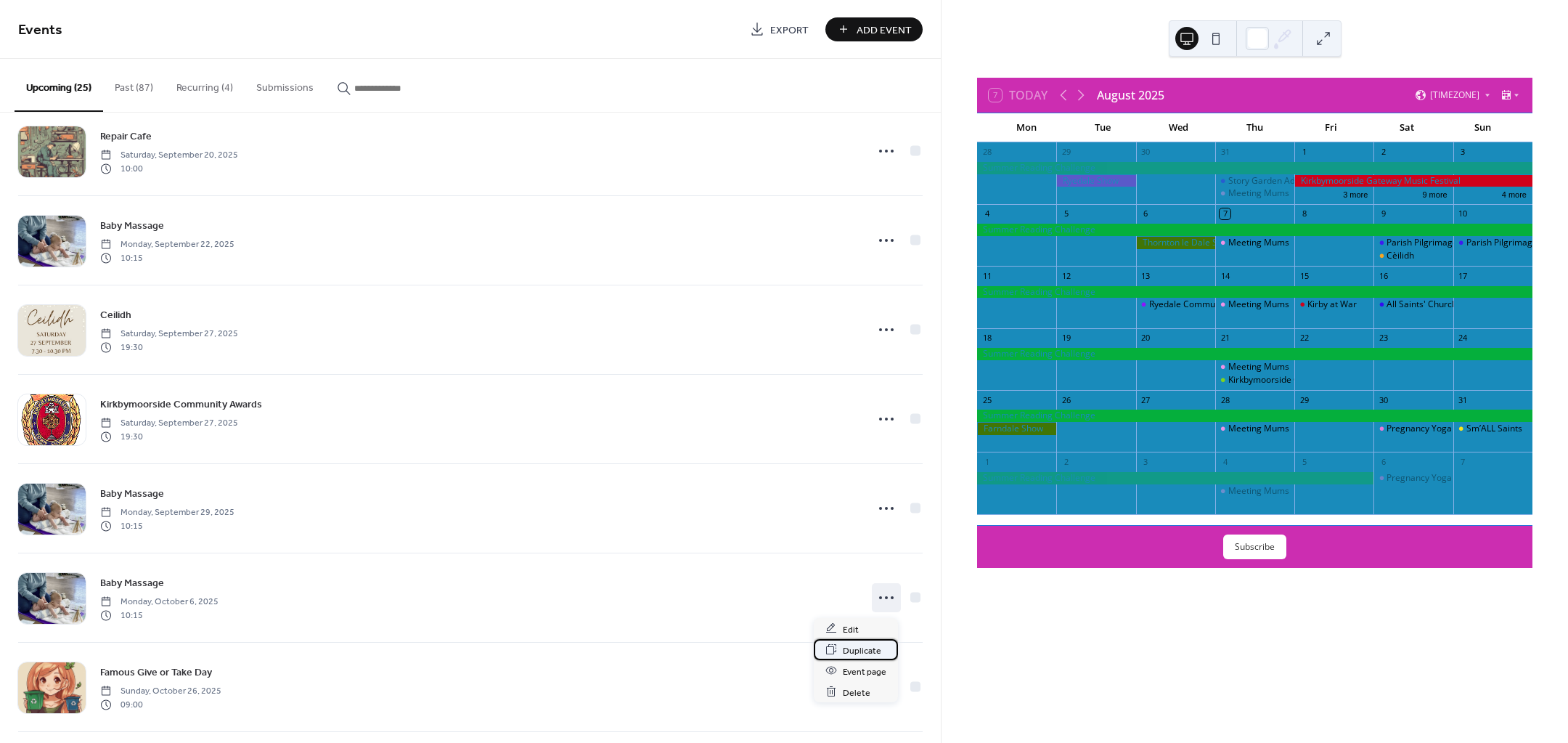 click on "Duplicate" at bounding box center [862, 650] 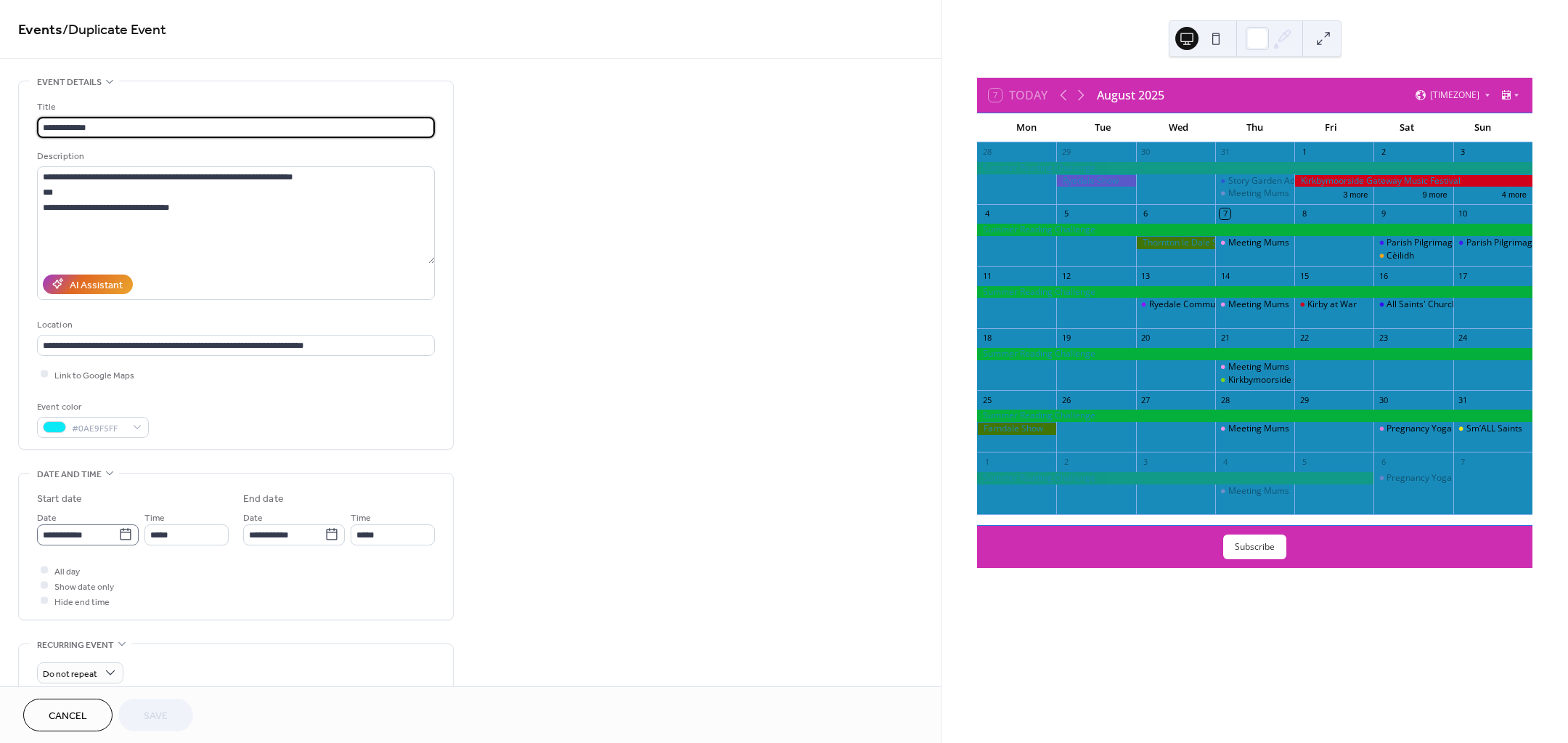 click 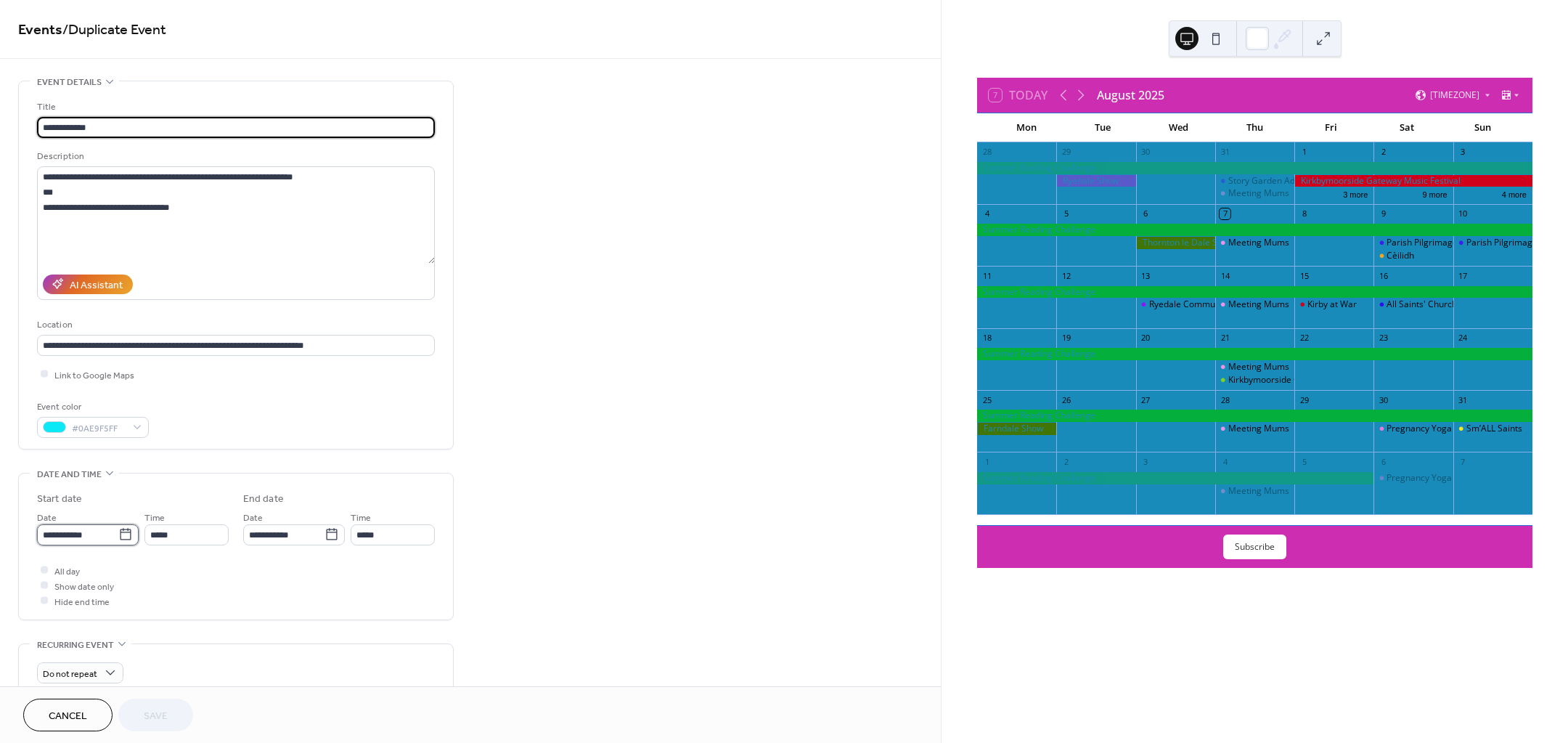 click on "**********" at bounding box center (78, 535) 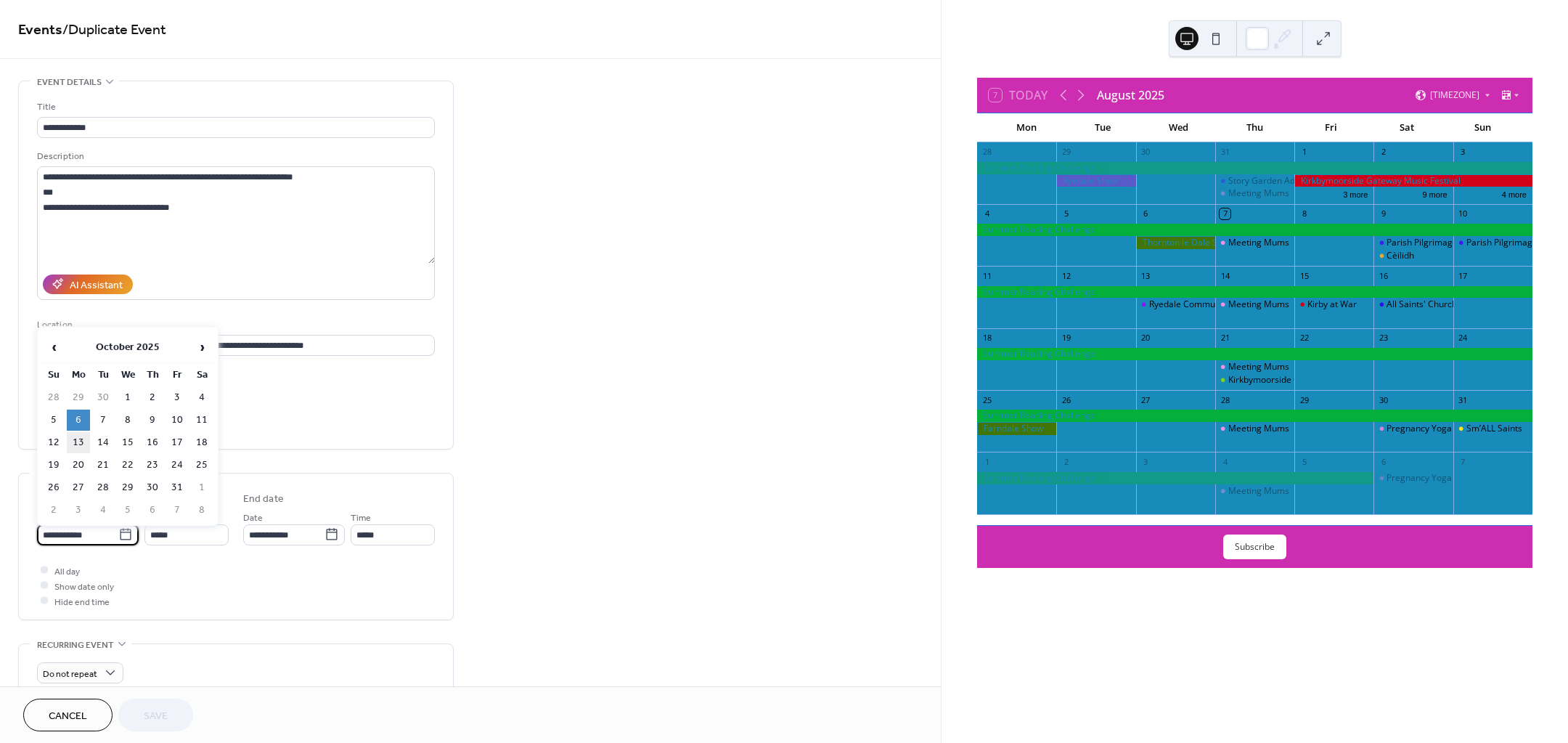 click on "13" at bounding box center (78, 442) 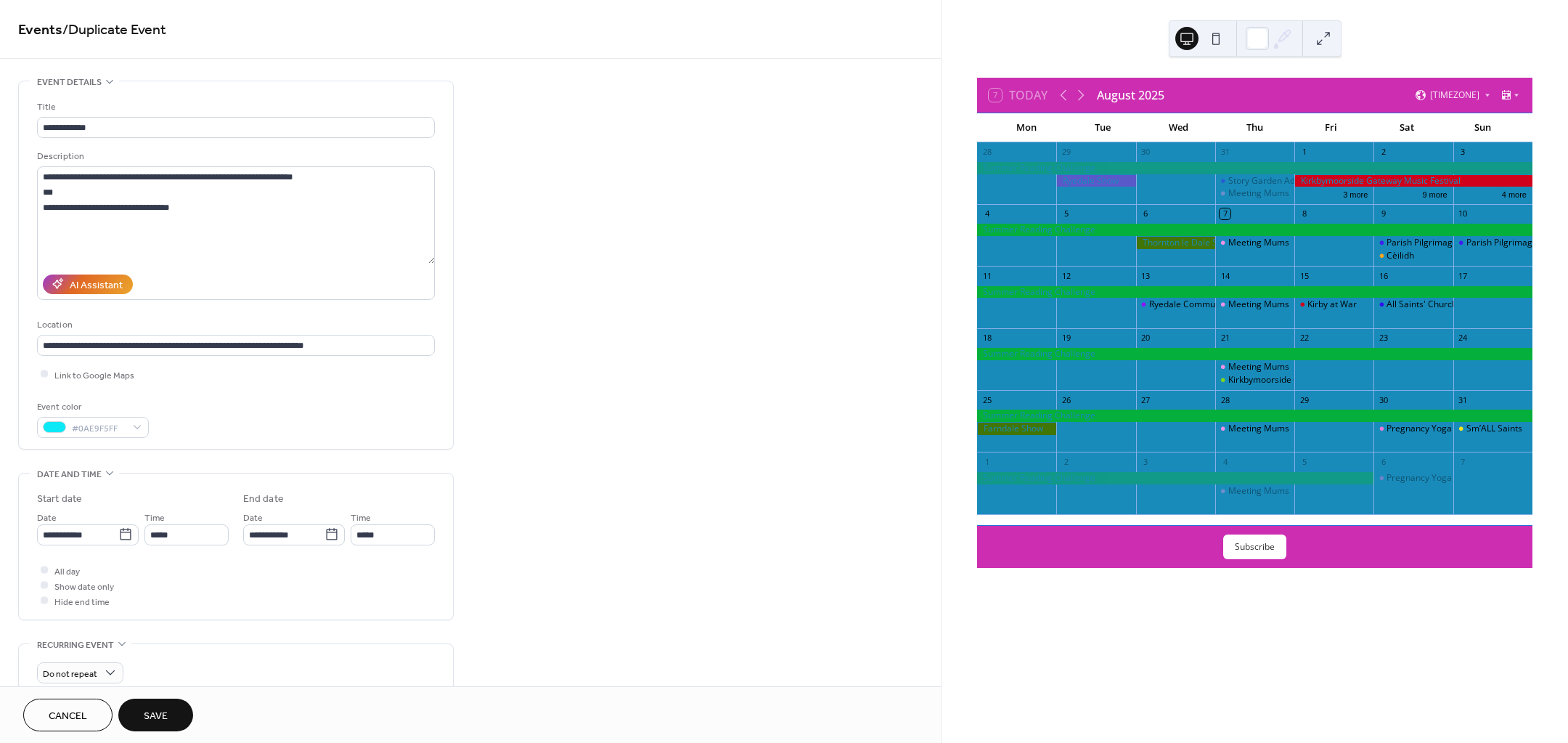 click on "Save" at bounding box center (155, 716) 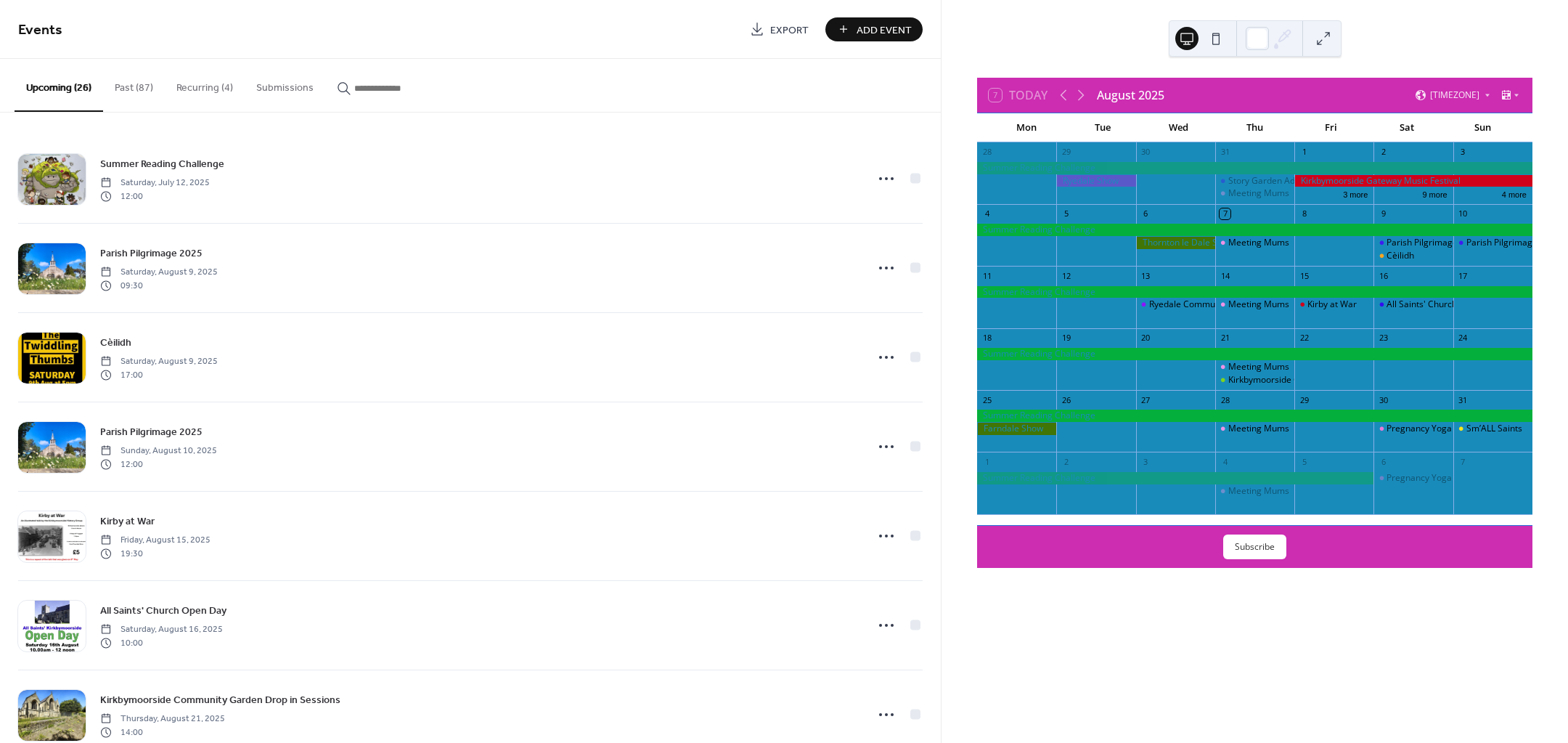 click on "Add Event" at bounding box center (884, 30) 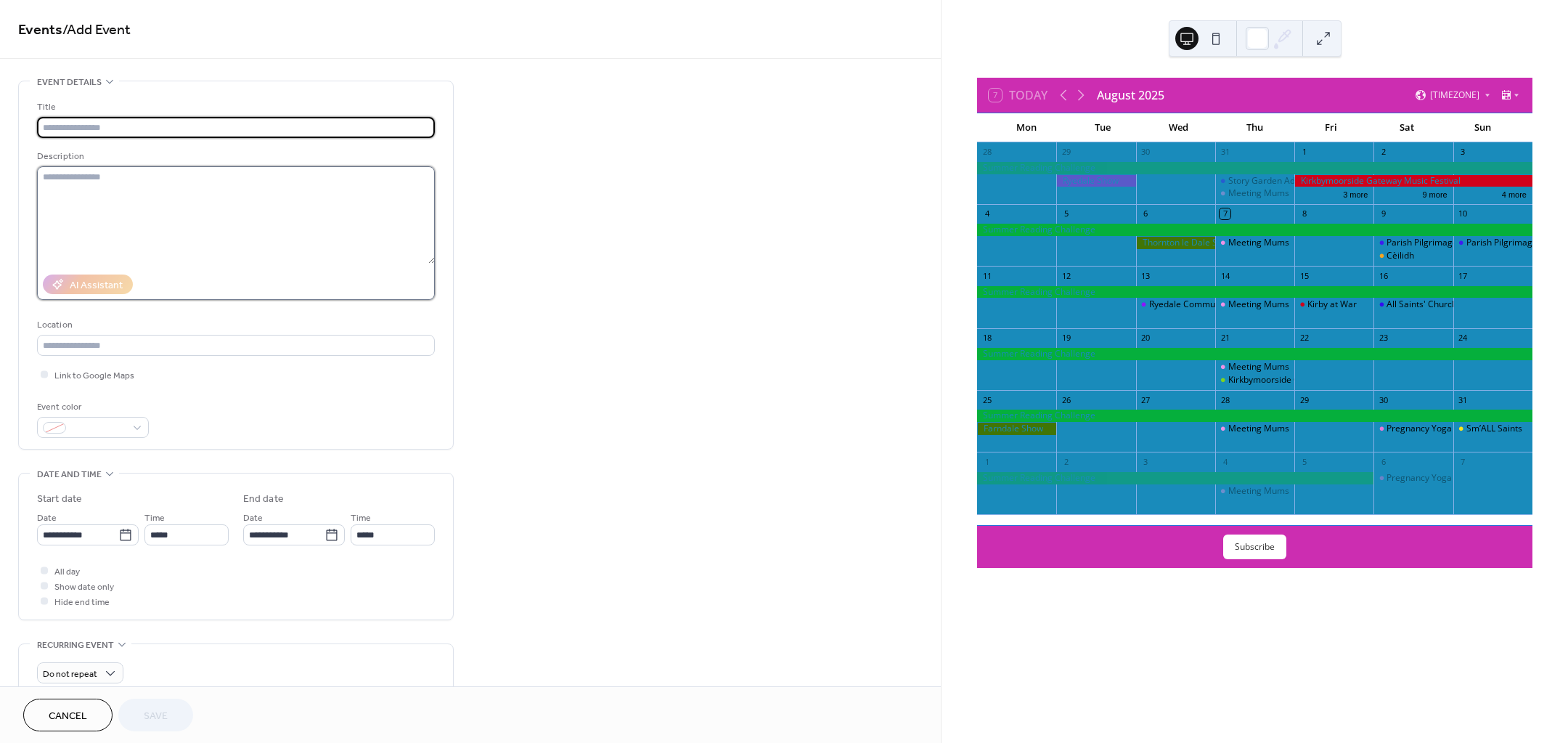 click at bounding box center [236, 215] 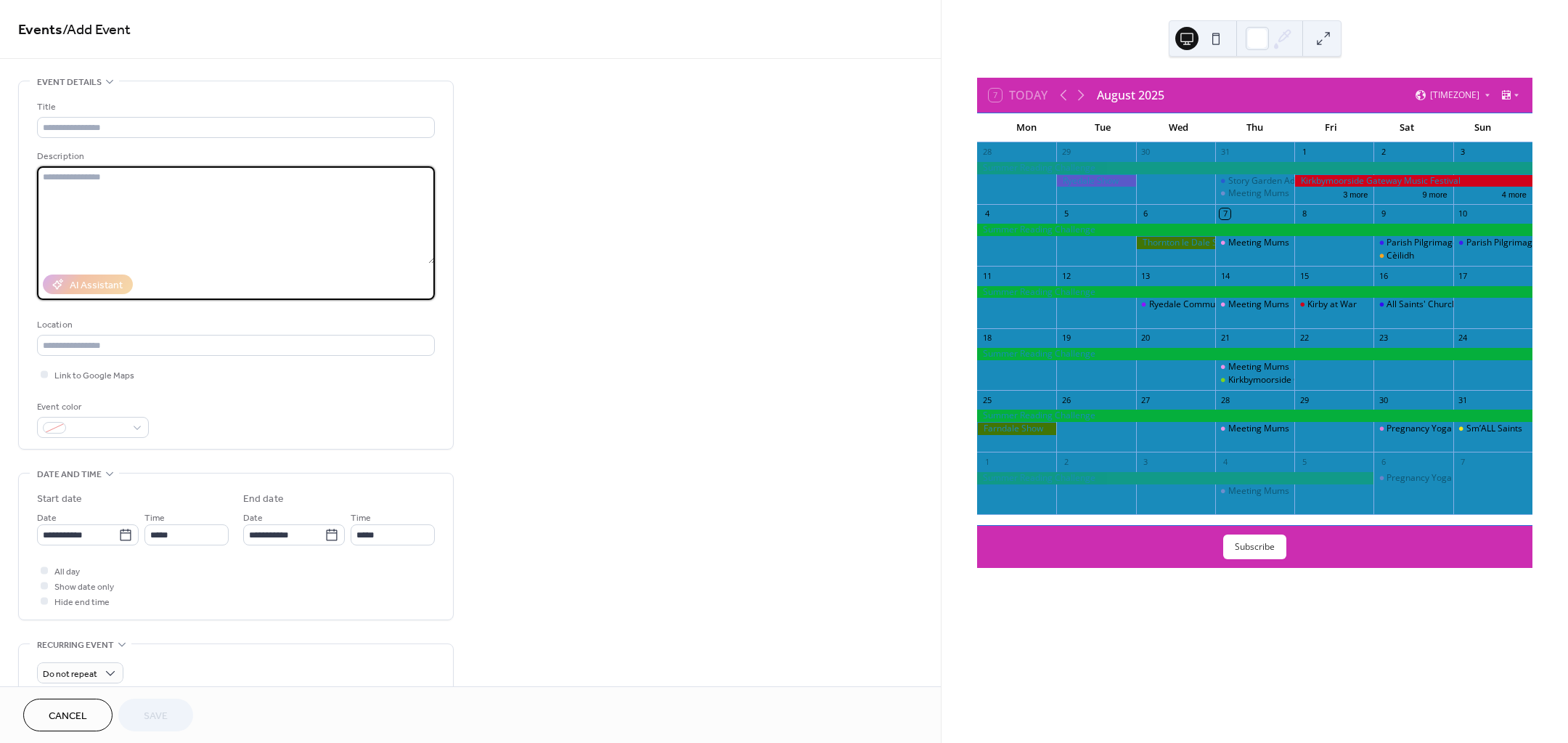 paste on "**********" 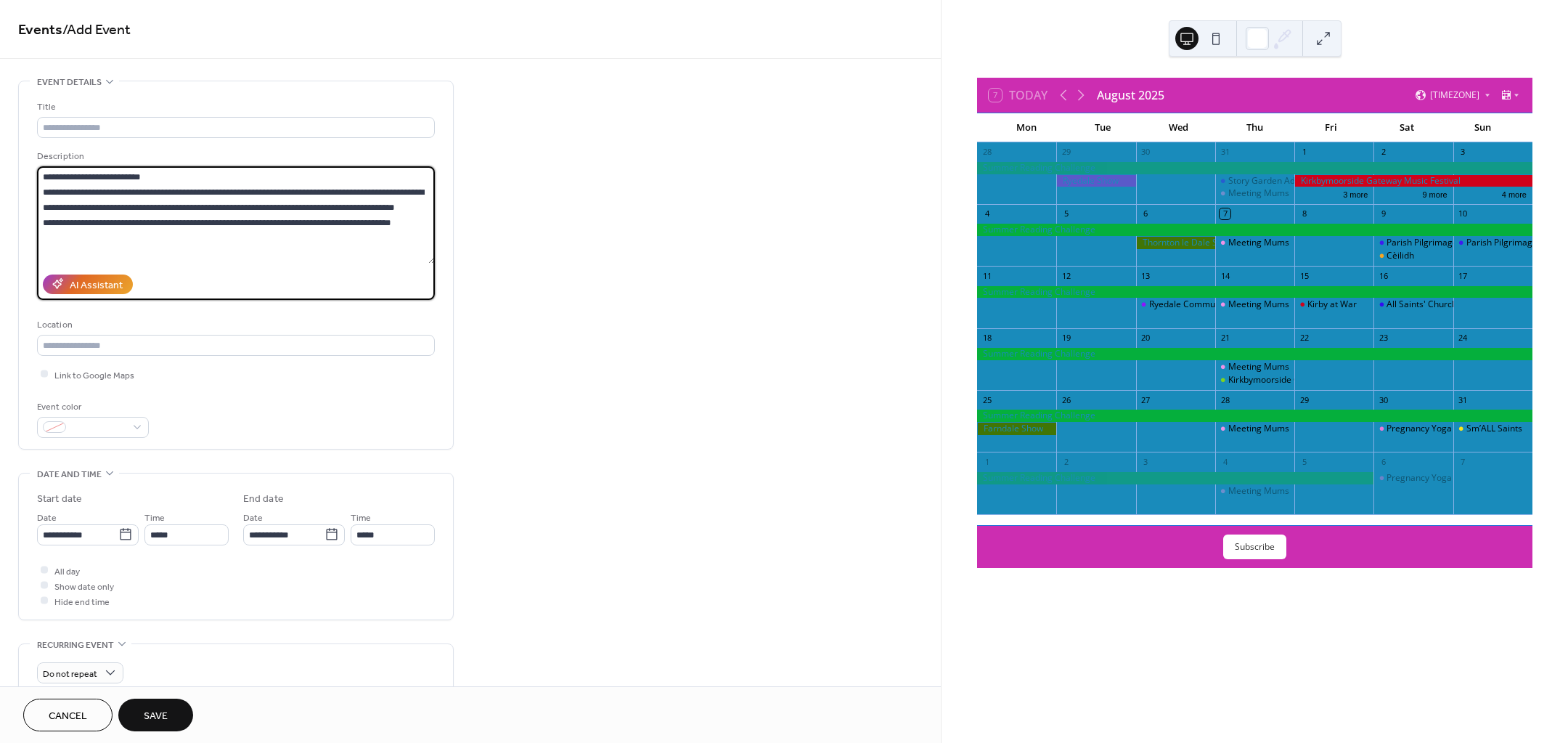 drag, startPoint x: 208, startPoint y: 174, endPoint x: -9, endPoint y: 182, distance: 217.14742 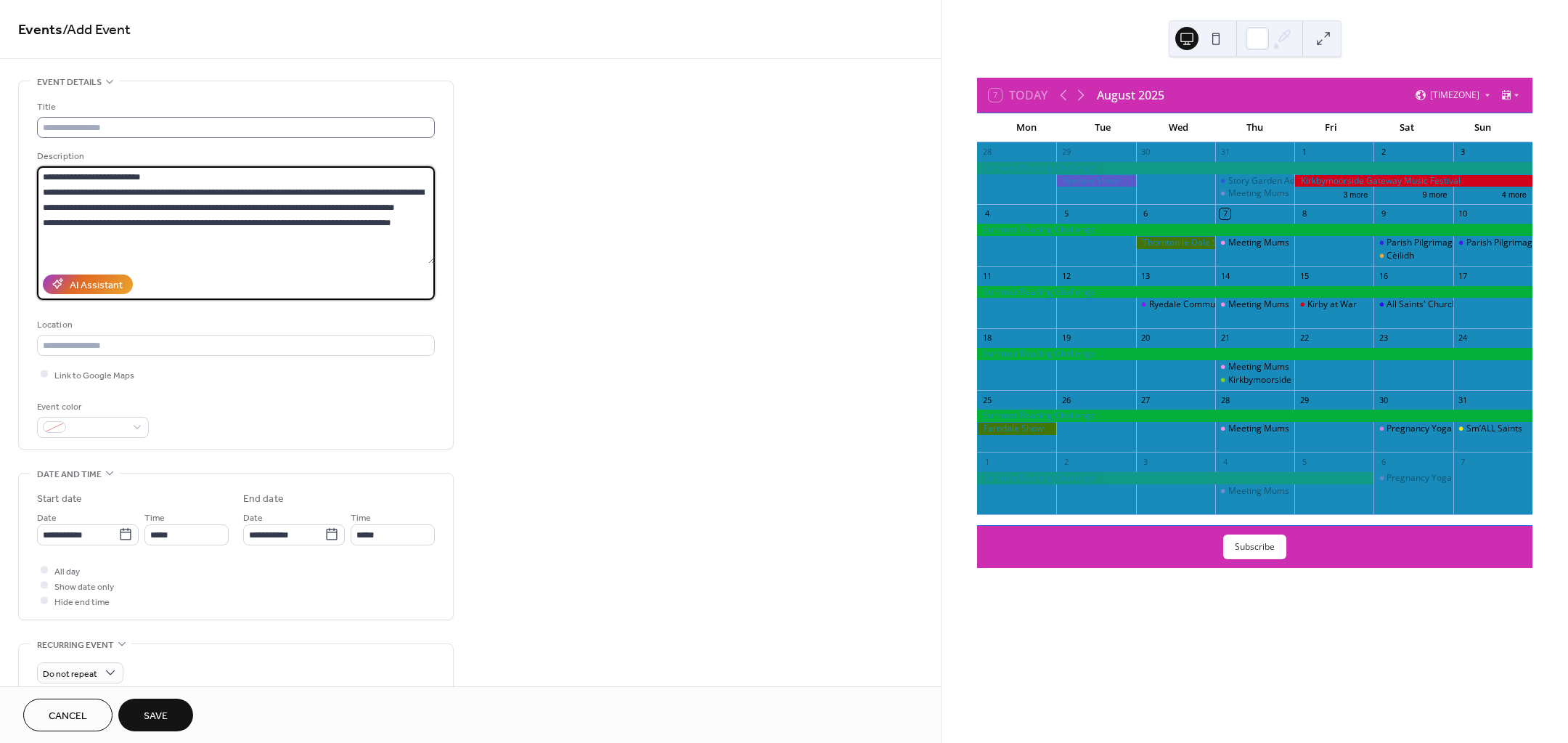 type on "**********" 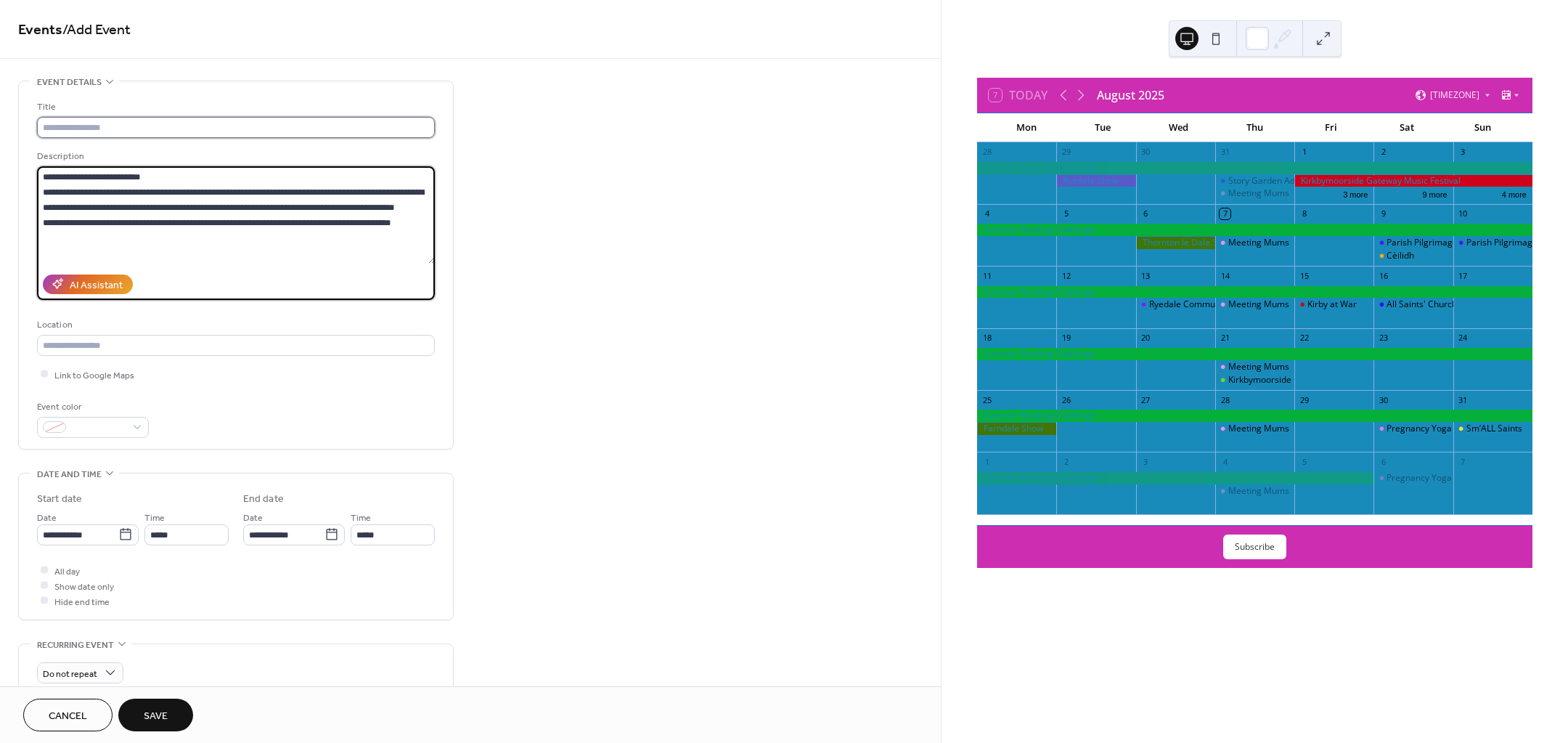 click at bounding box center (236, 127) 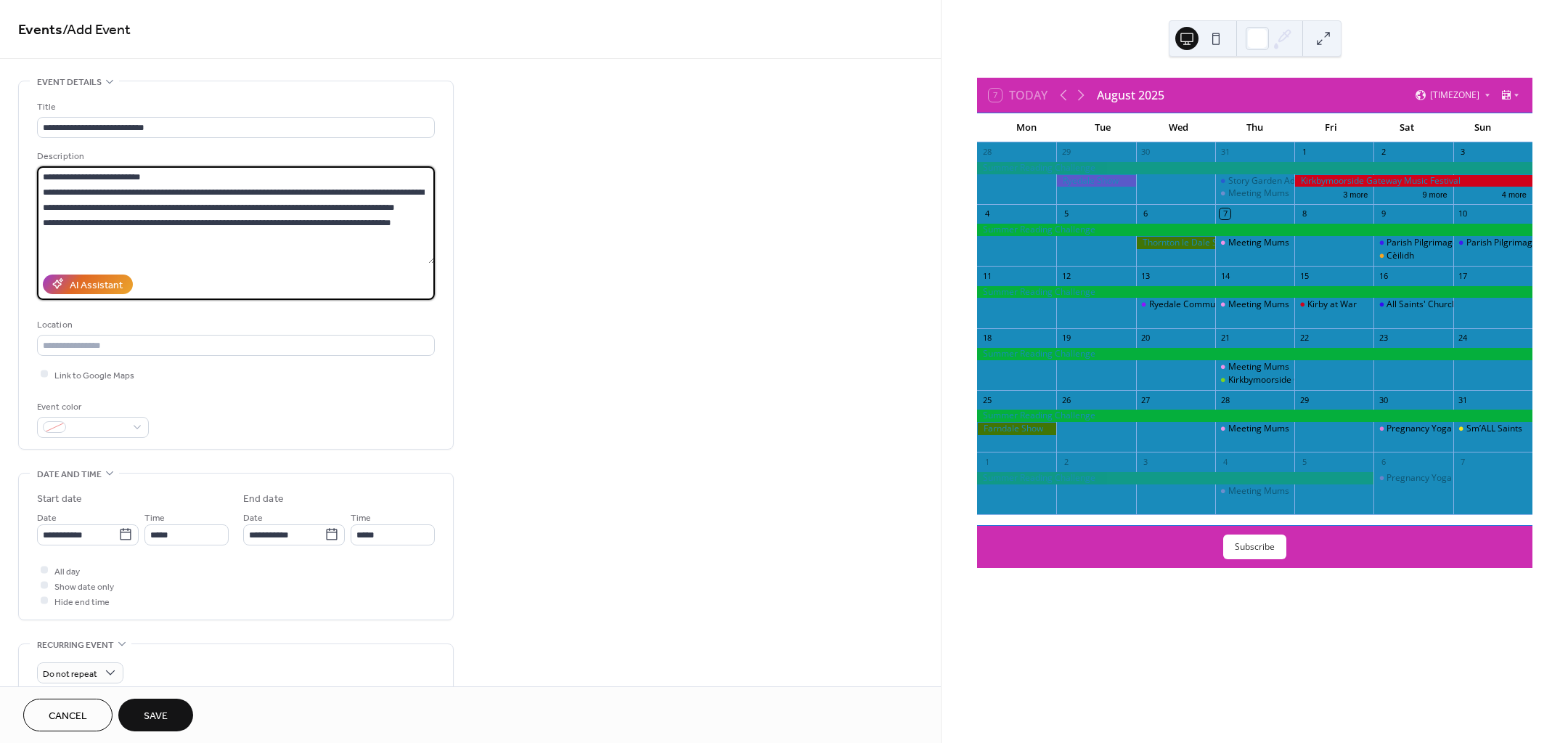 drag, startPoint x: 200, startPoint y: 170, endPoint x: -12, endPoint y: 171, distance: 212.0024 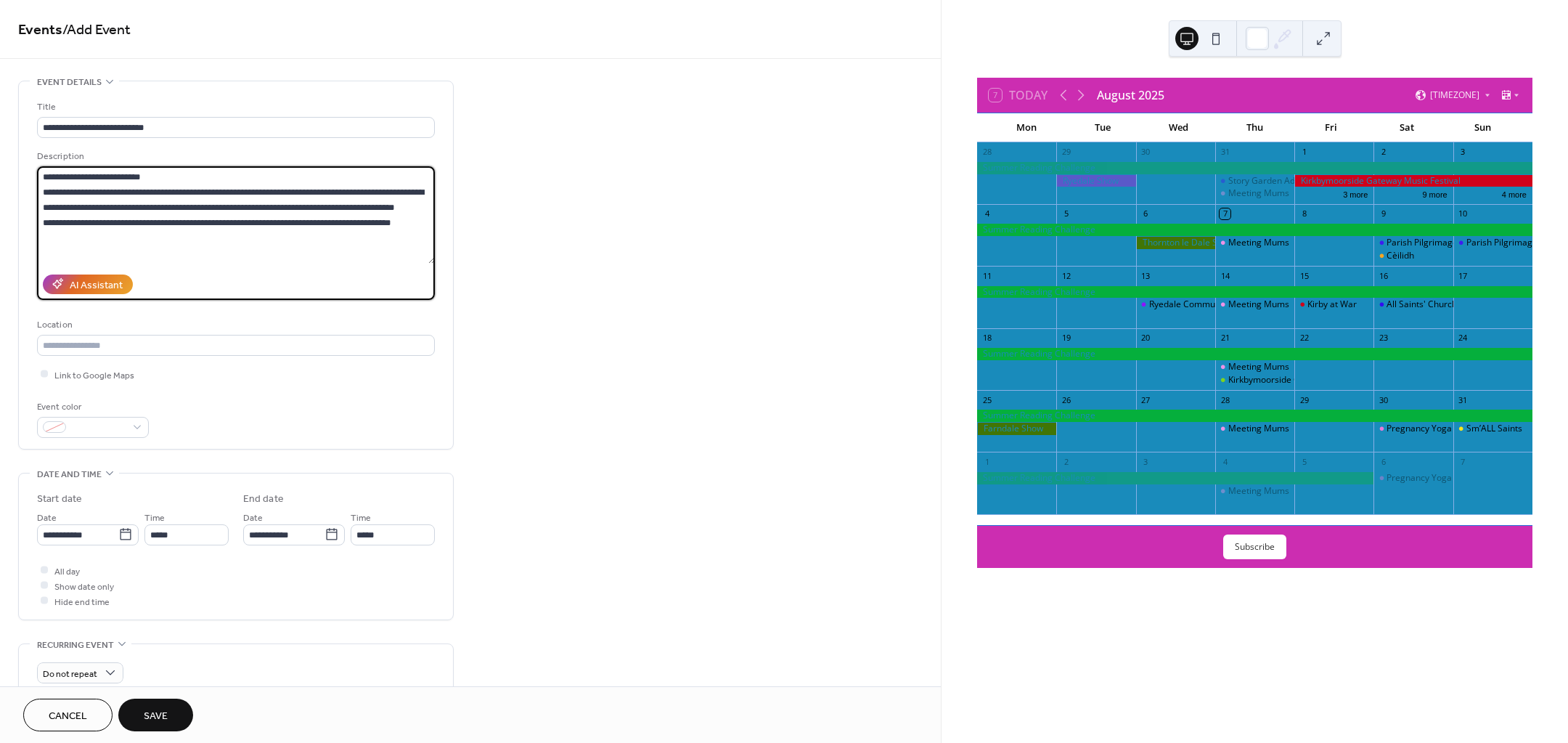 click on "**********" at bounding box center [784, 371] 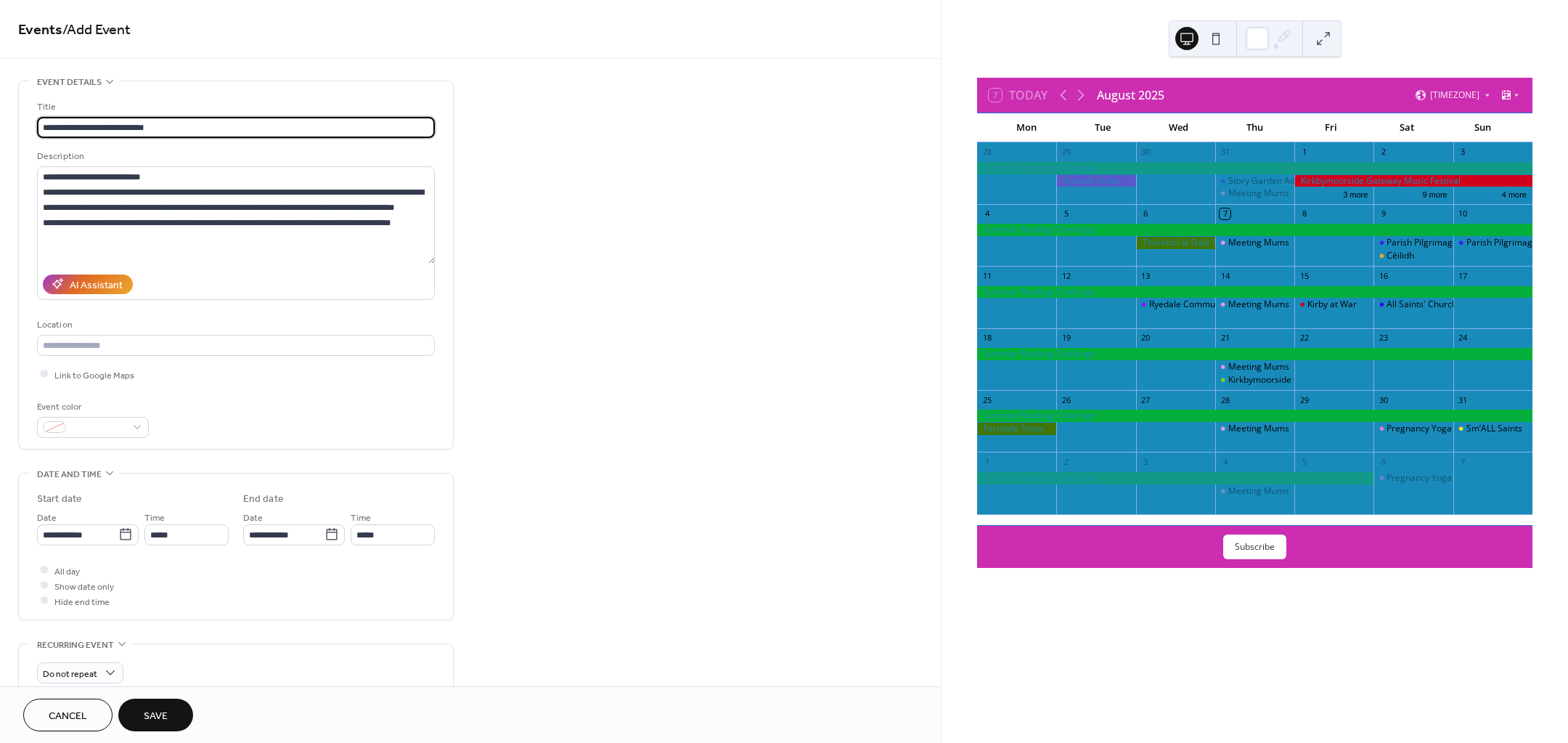 drag, startPoint x: 168, startPoint y: 127, endPoint x: 179, endPoint y: 125, distance: 11.18034 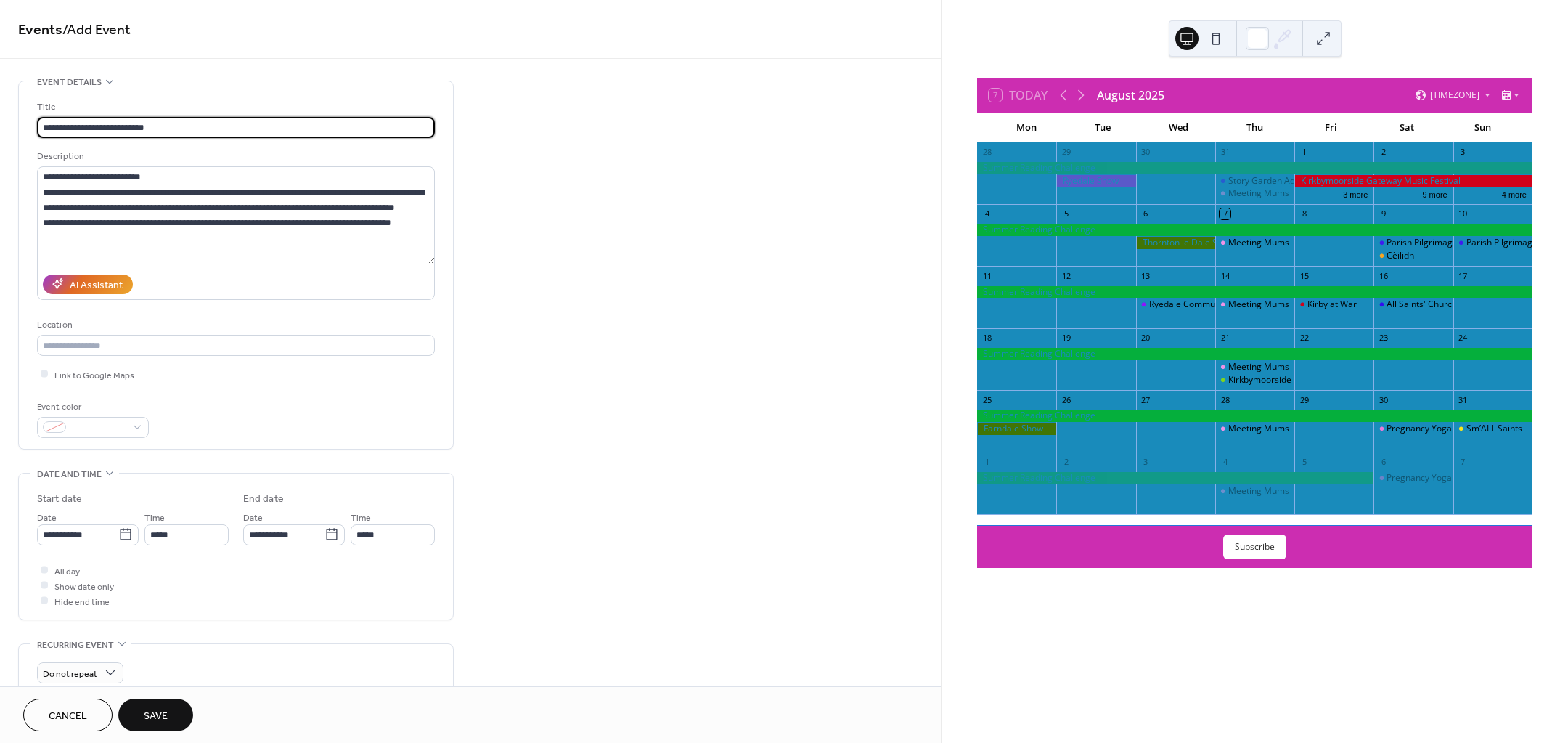 click on "**********" at bounding box center [236, 127] 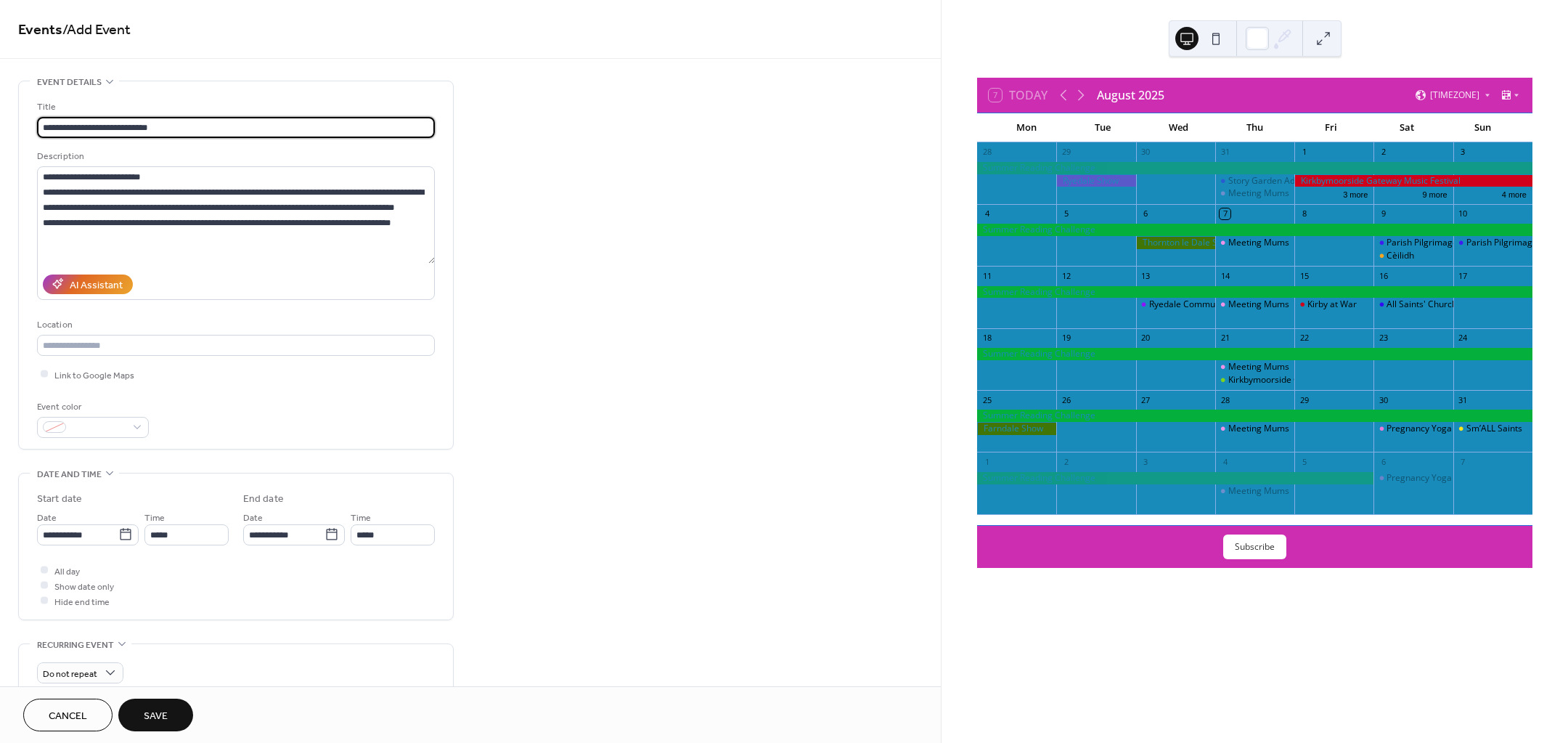 paste on "**********" 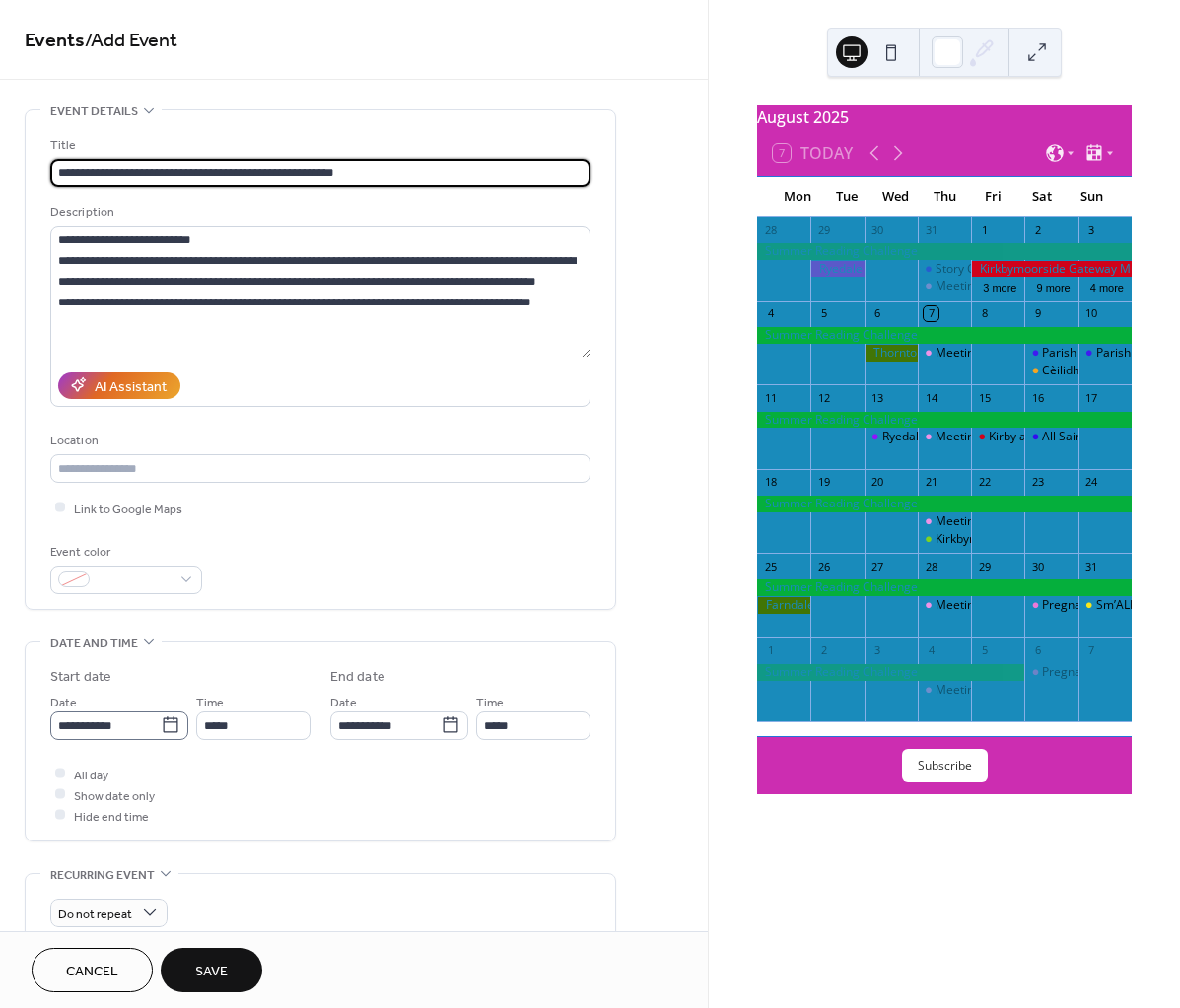 type on "**********" 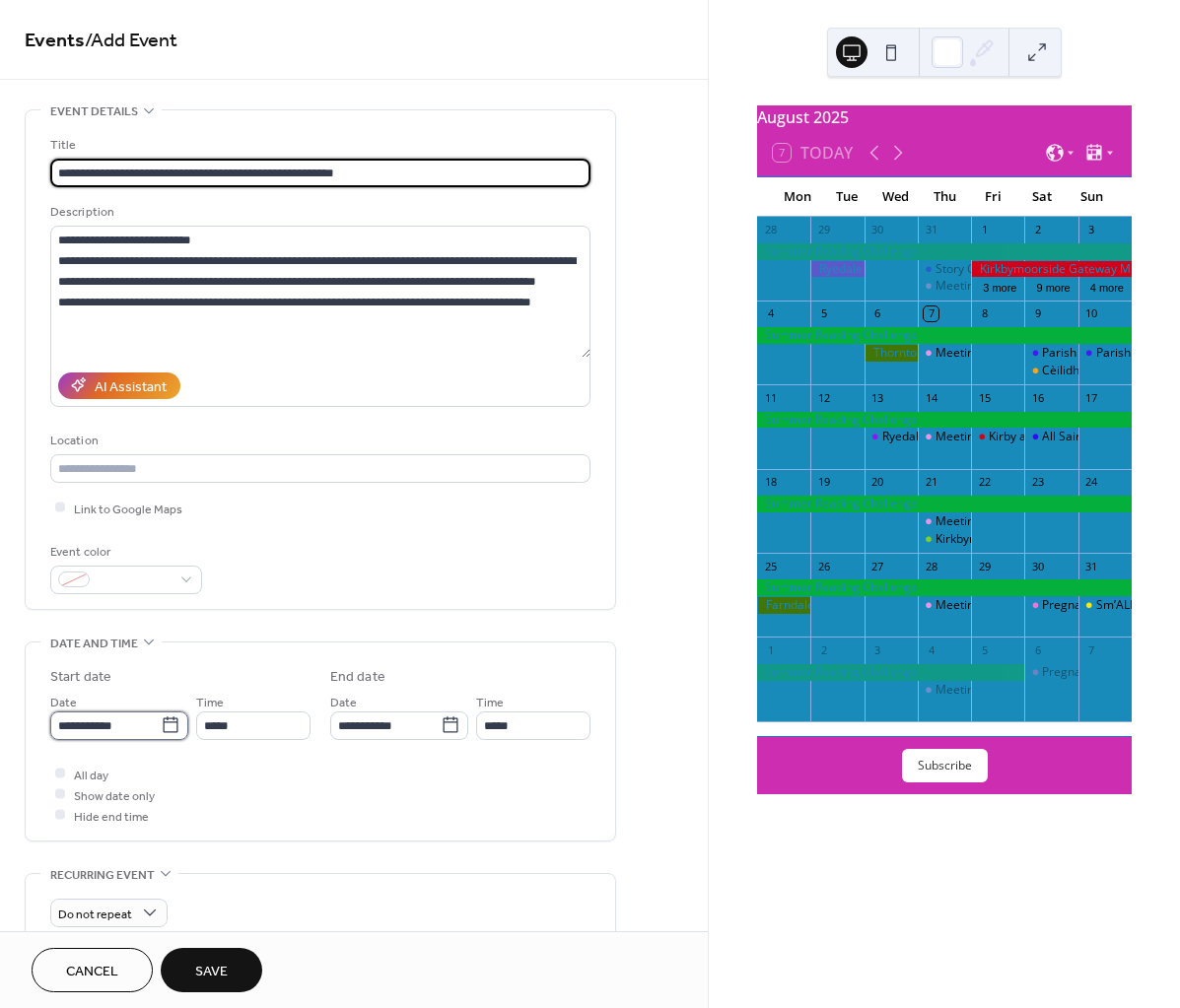 click on "**********" at bounding box center [105, 725] 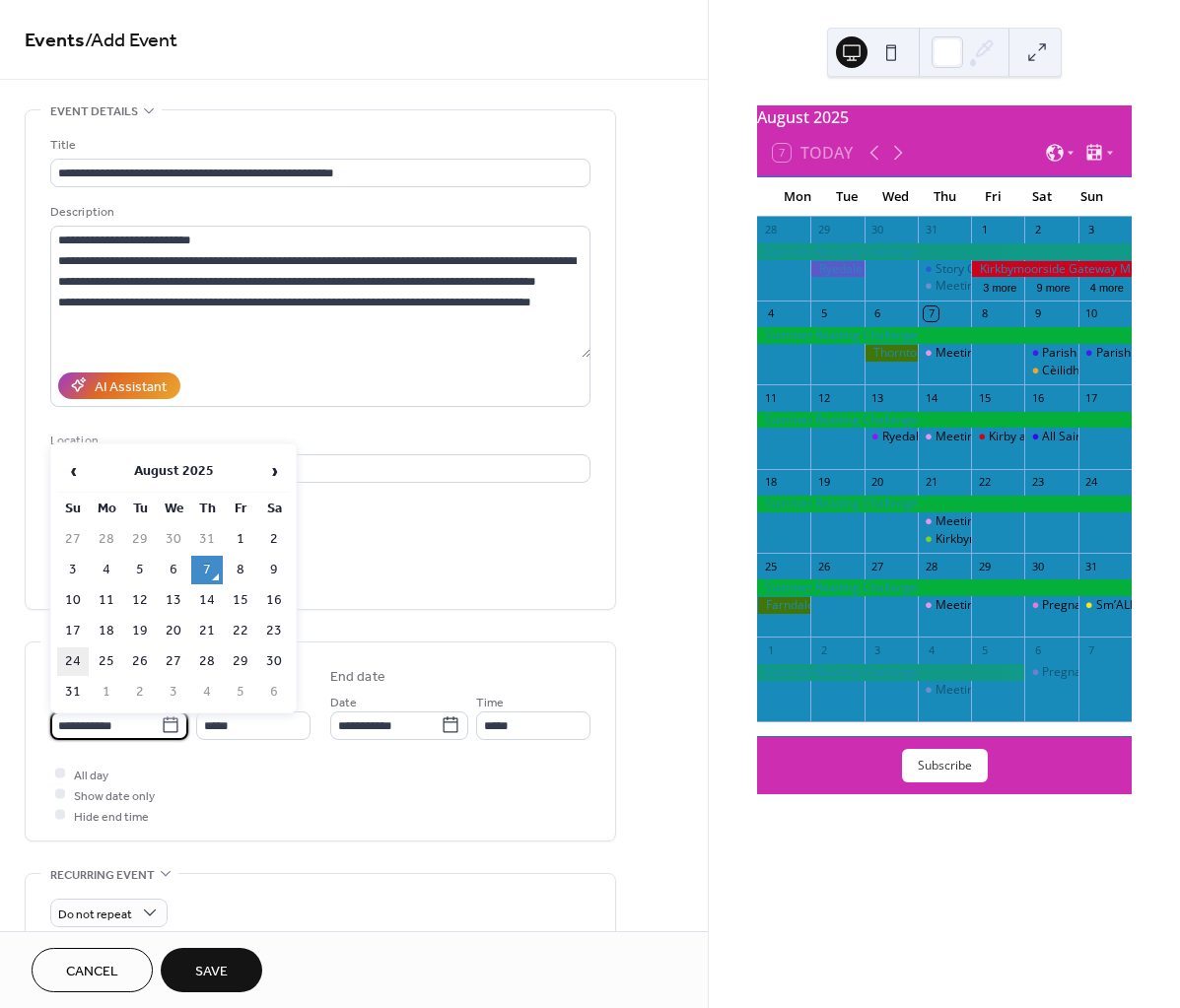 click on "24" at bounding box center (73, 661) 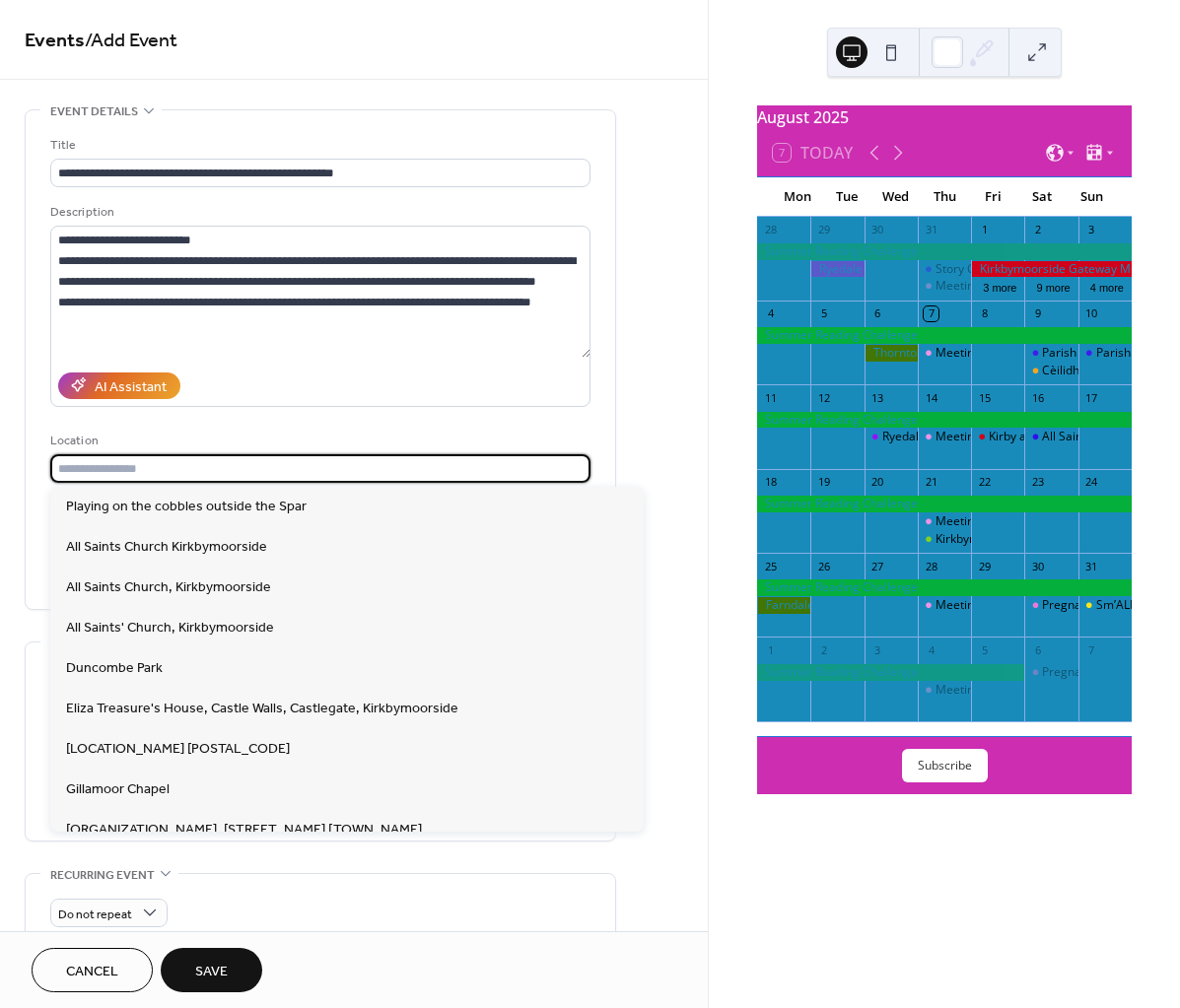 click at bounding box center [320, 468] 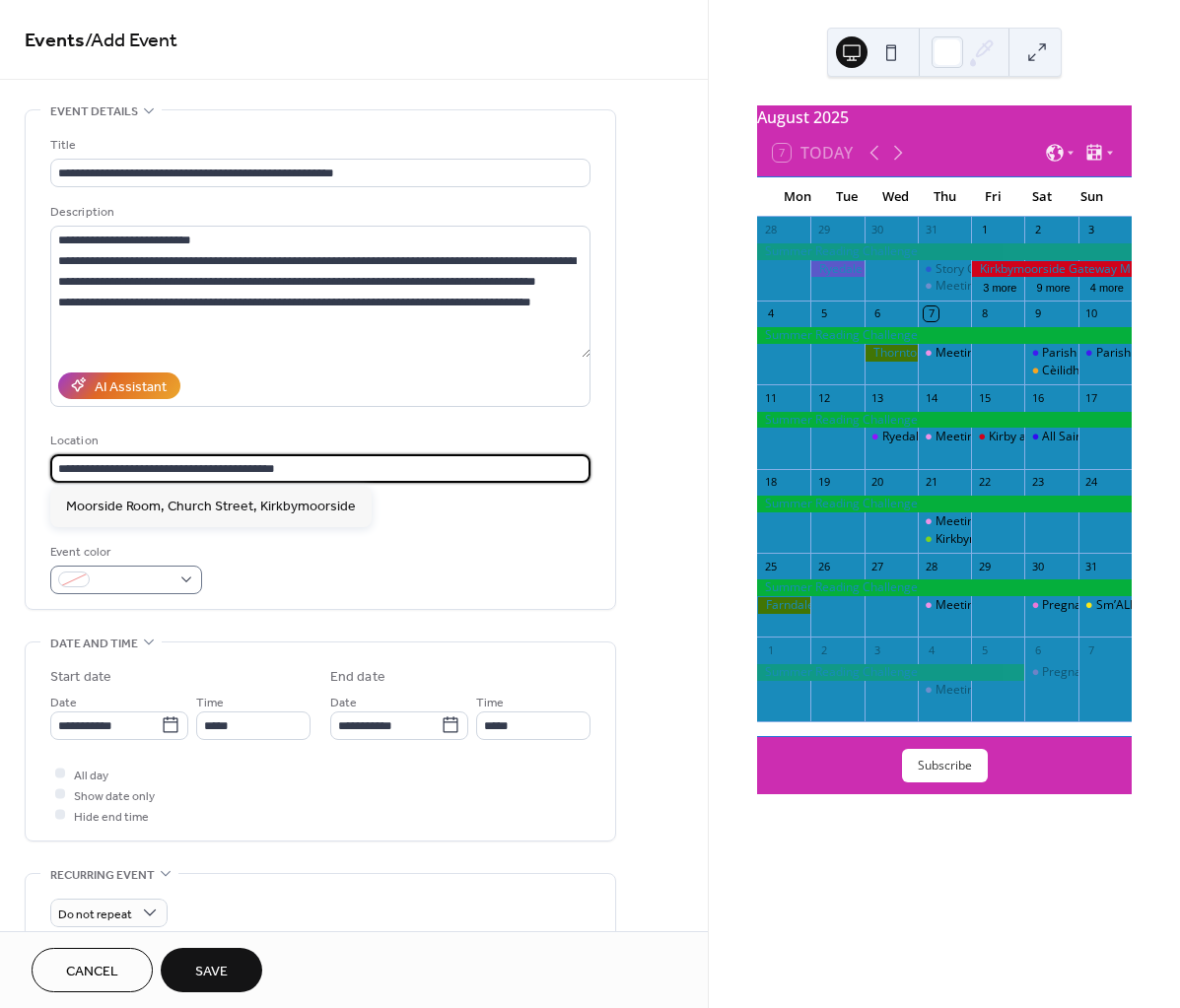 type on "**********" 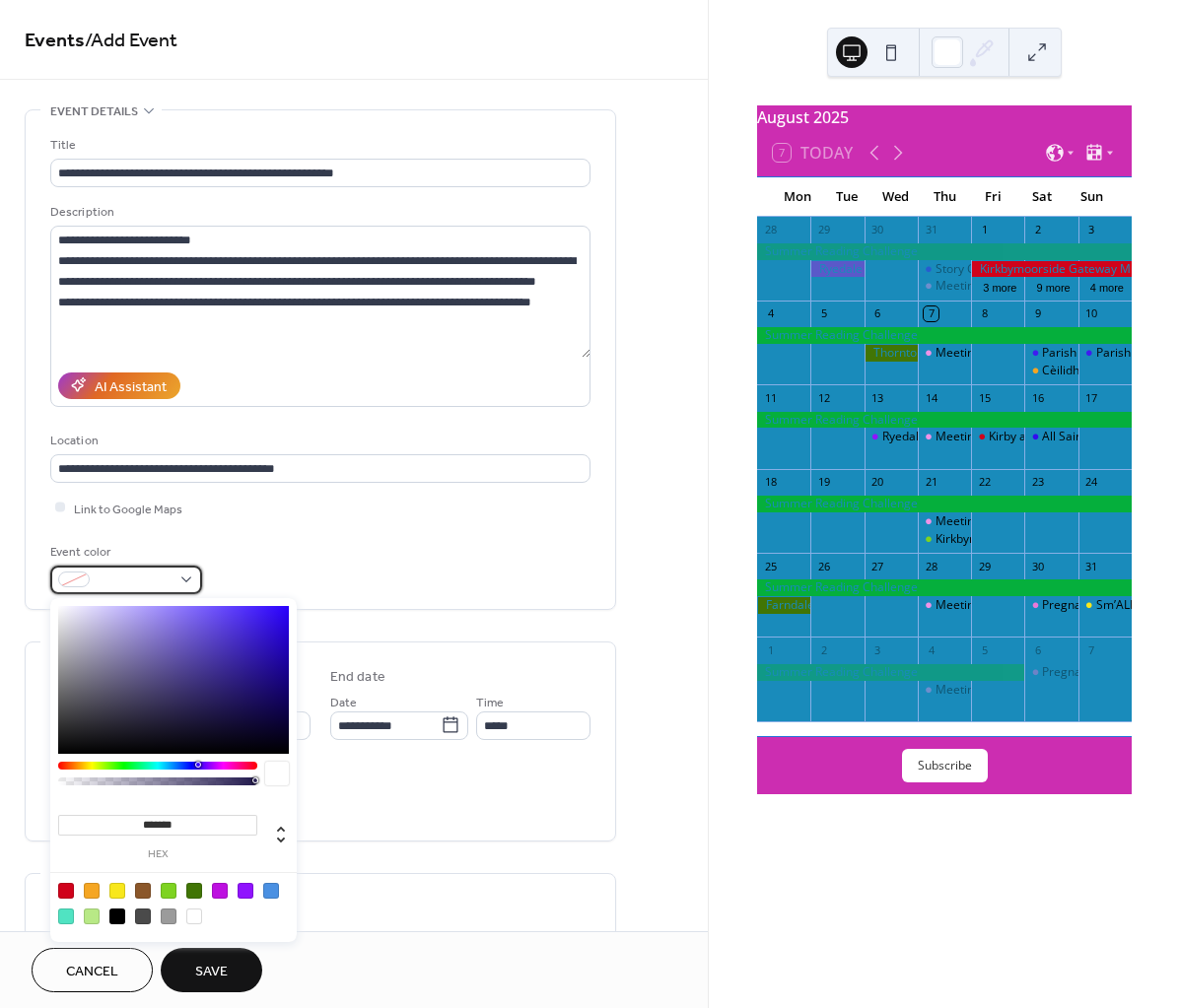 click at bounding box center (126, 579) 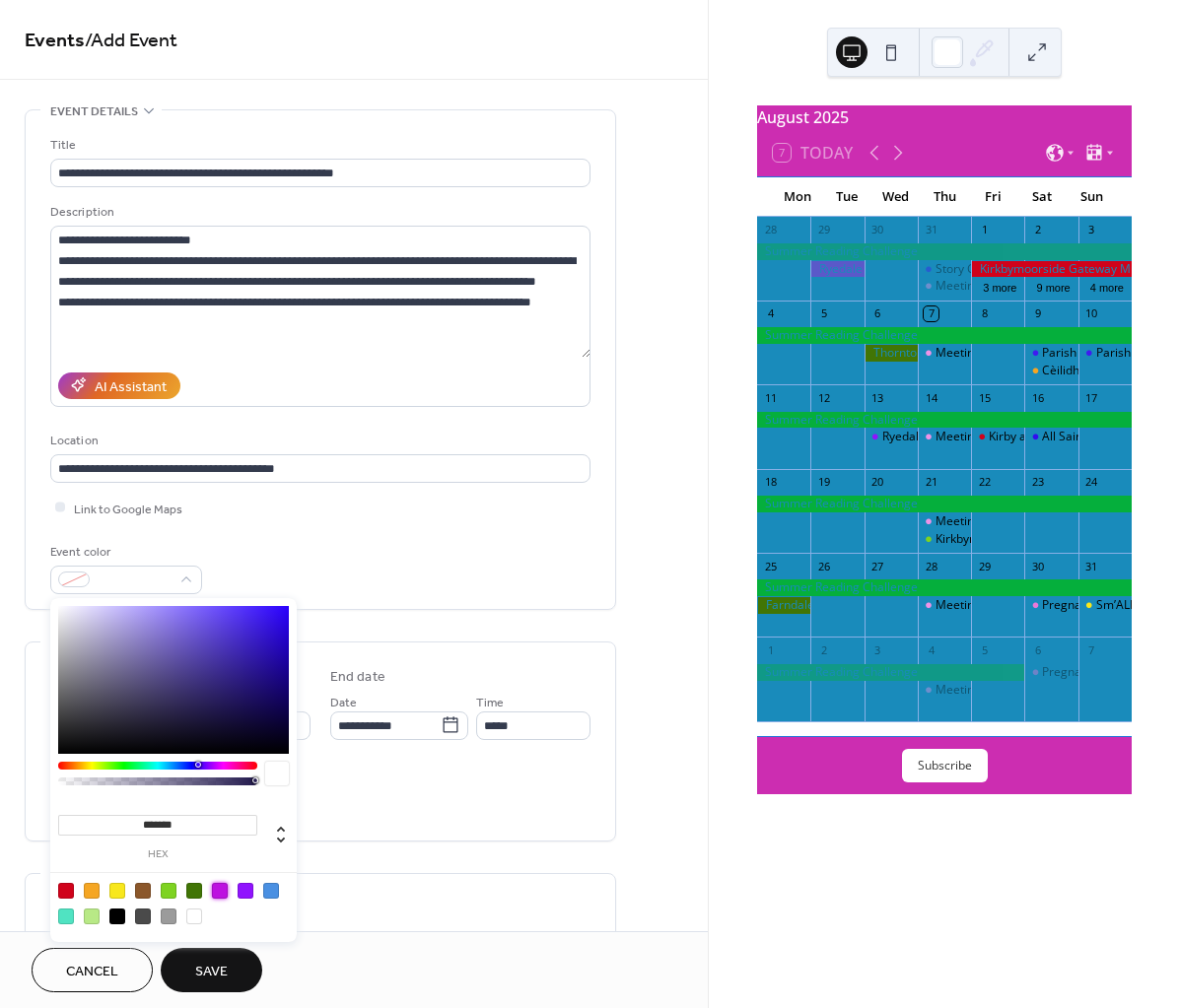 click at bounding box center (220, 891) 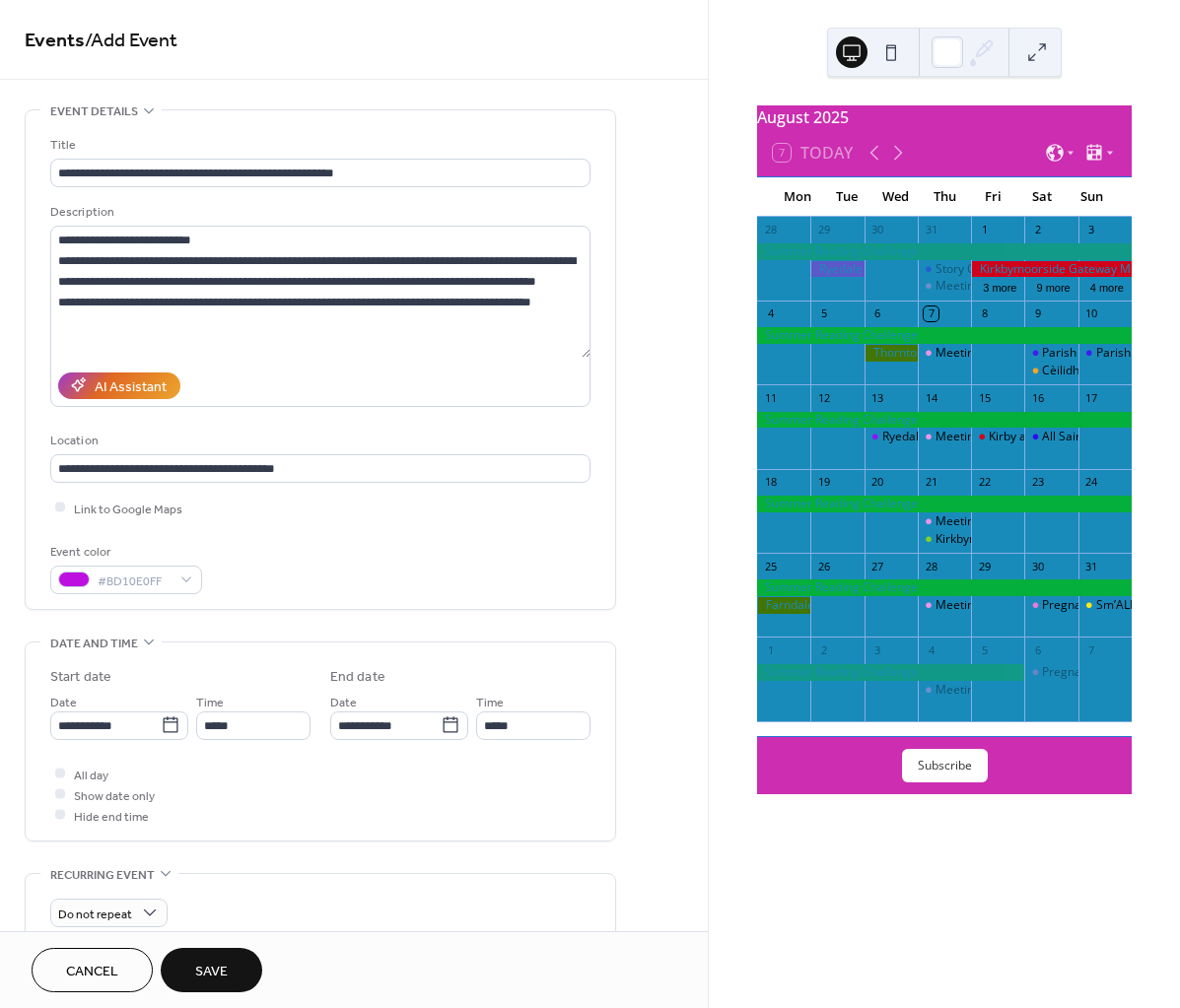 click on "Event color #BD10E0FF" at bounding box center (320, 568) 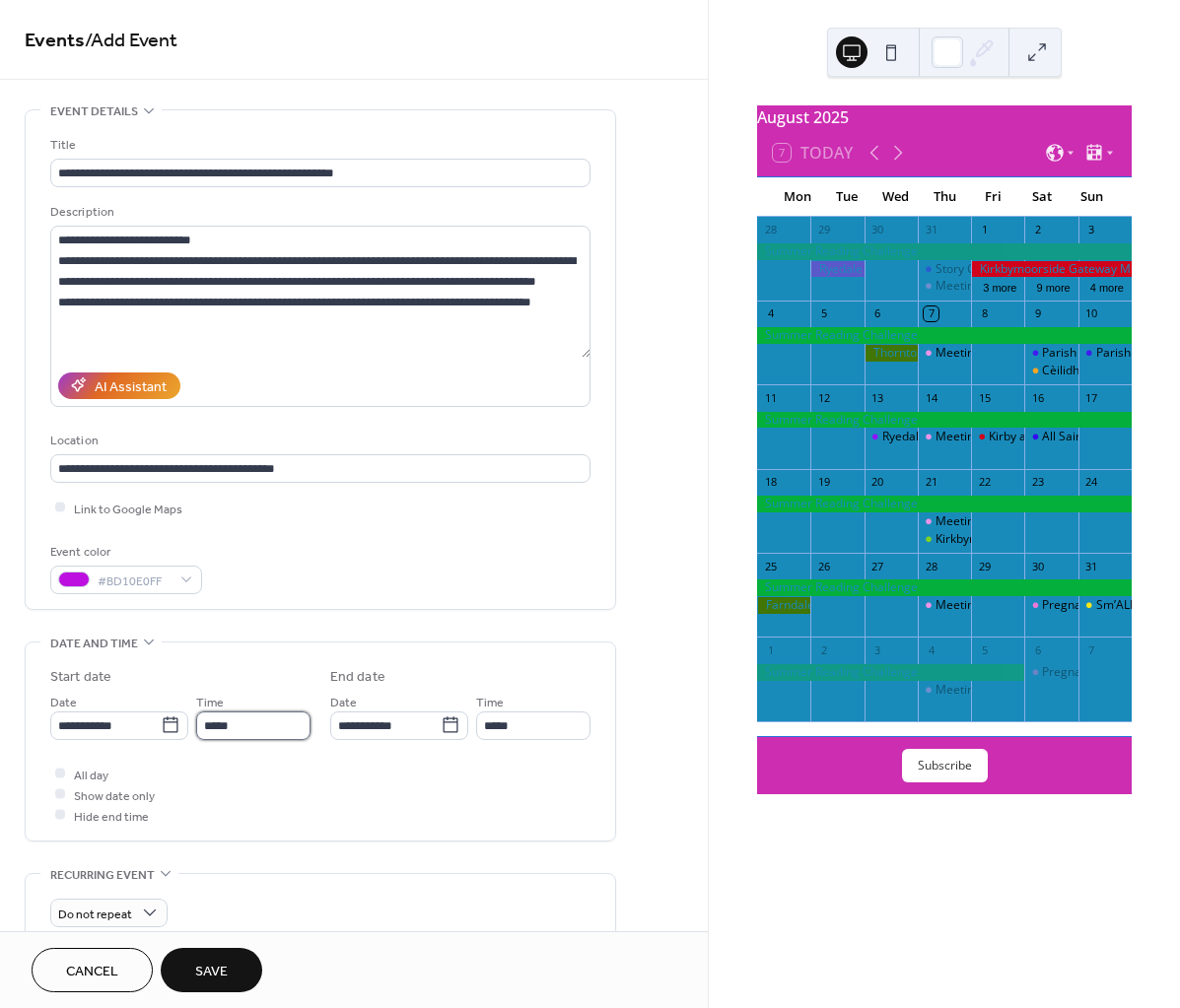 click on "*****" at bounding box center [253, 725] 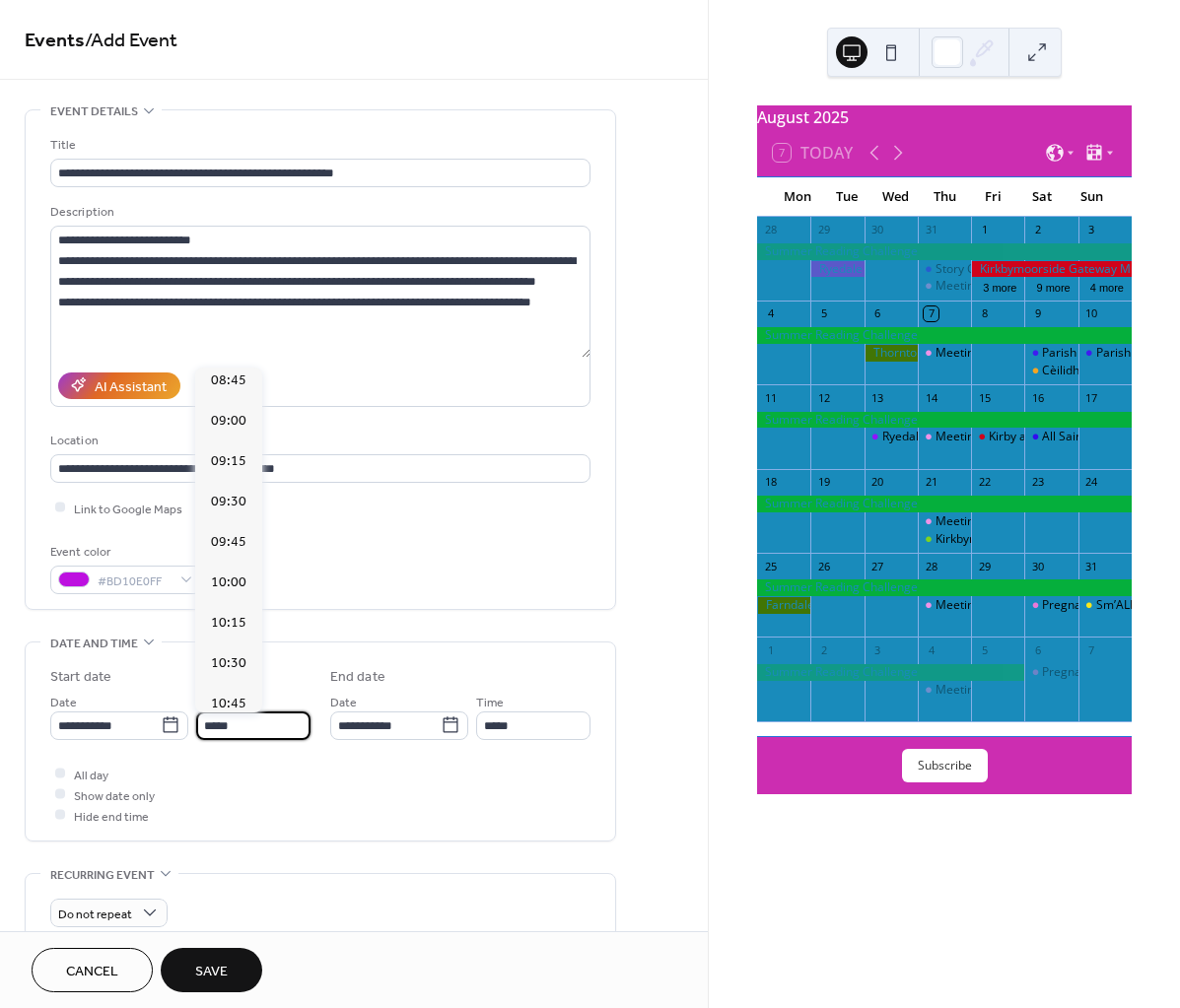 scroll, scrollTop: 1375, scrollLeft: 0, axis: vertical 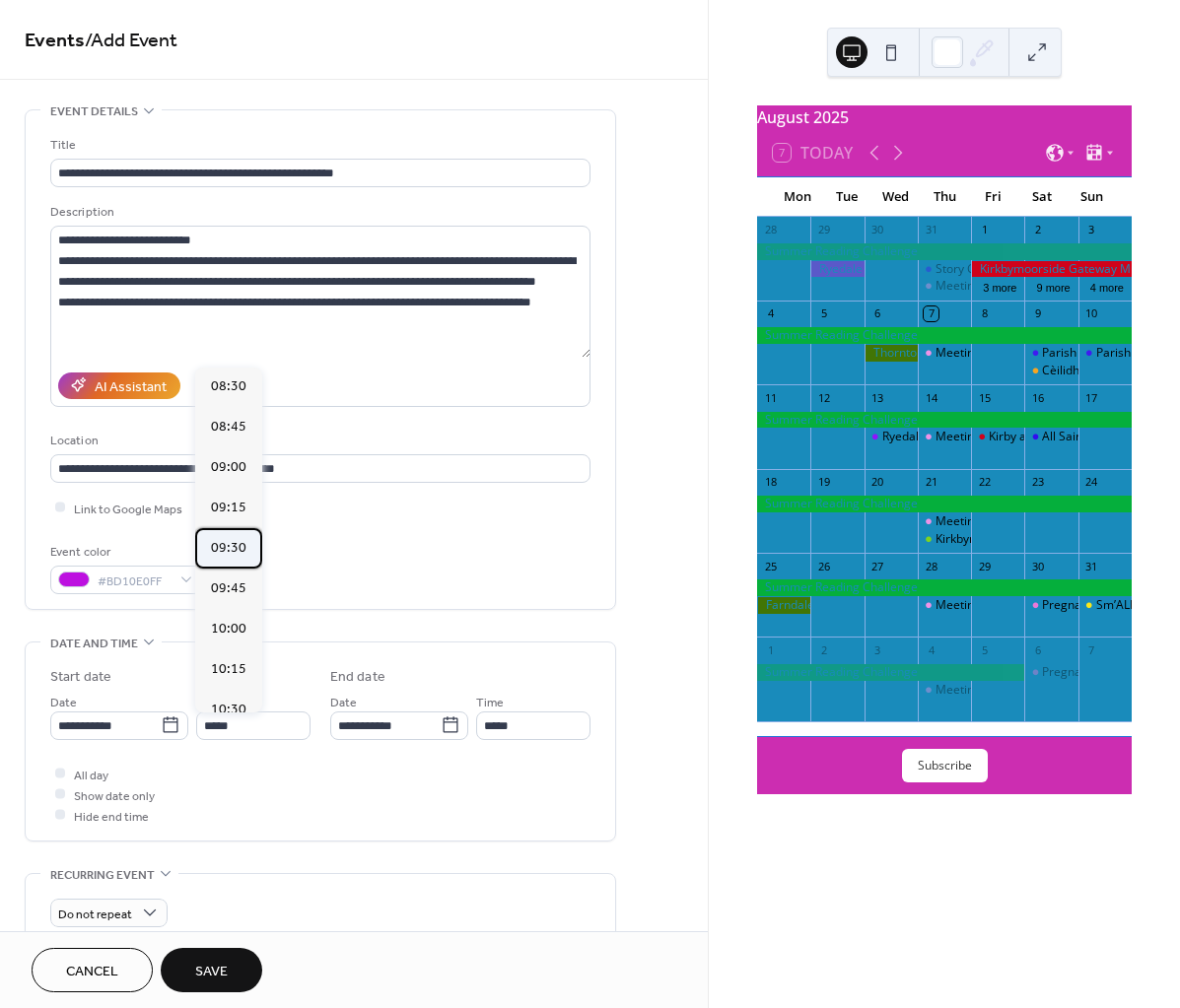 click on "09:30" at bounding box center [229, 547] 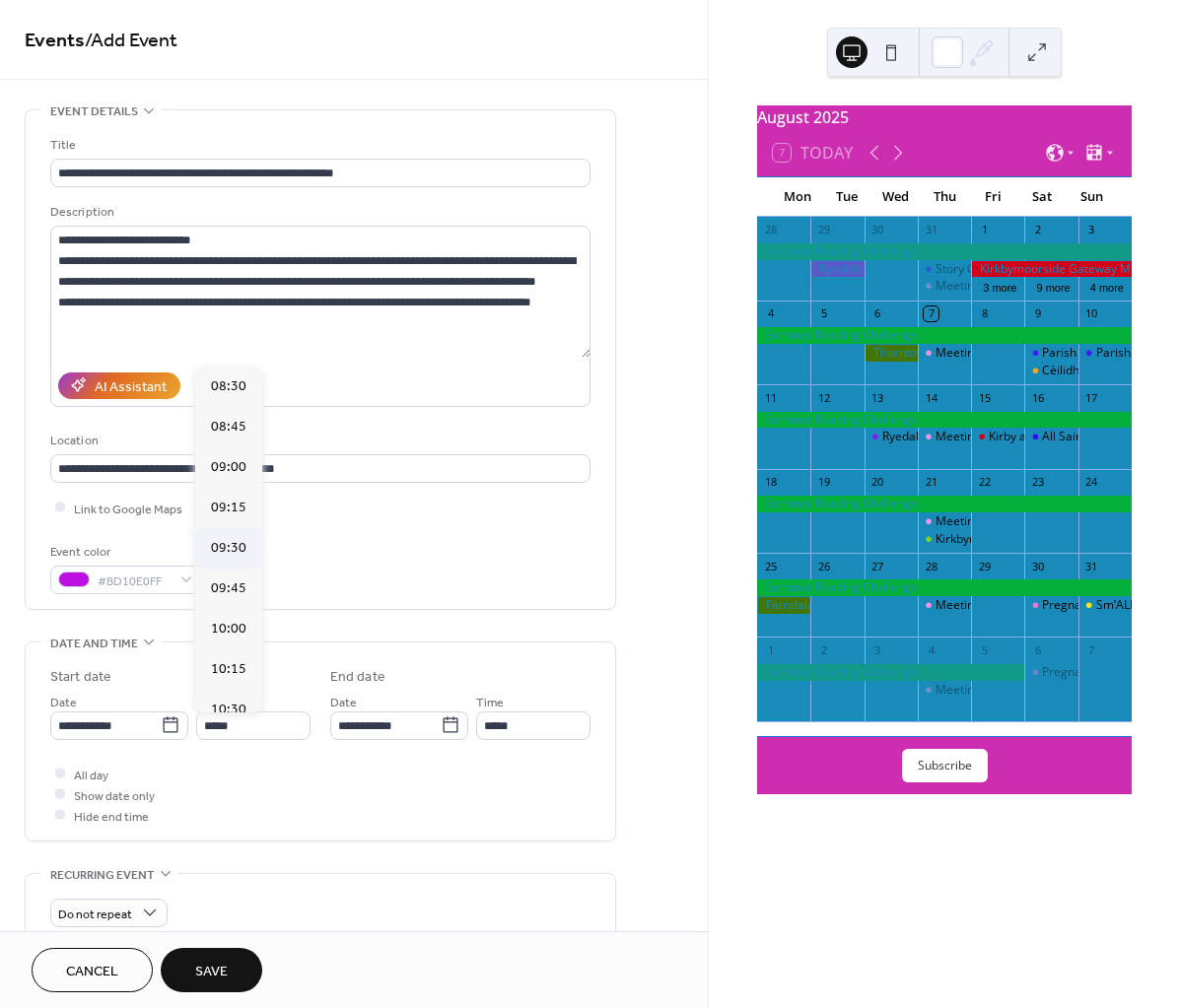 type on "*****" 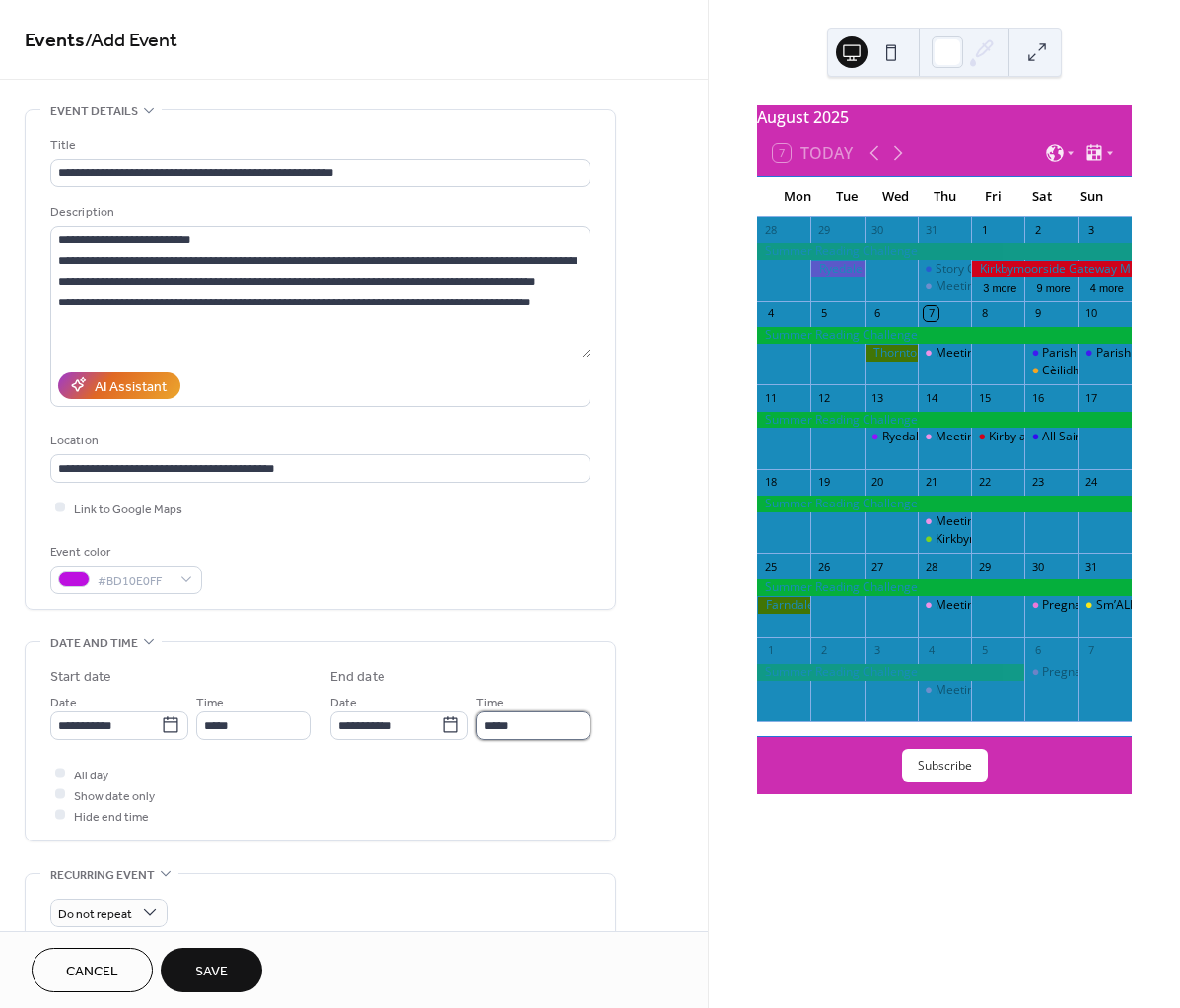 click on "*****" at bounding box center (533, 725) 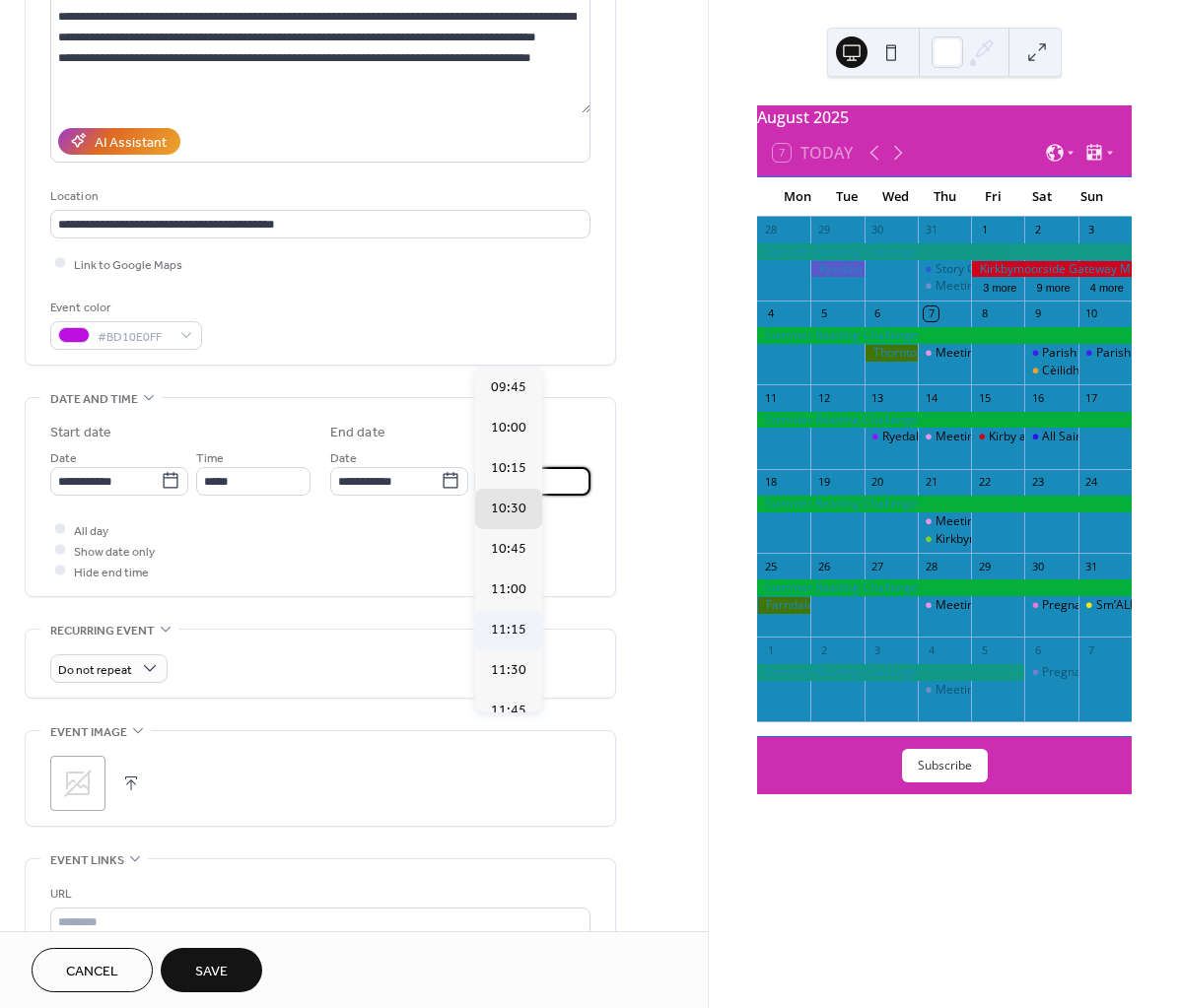 scroll, scrollTop: 246, scrollLeft: 0, axis: vertical 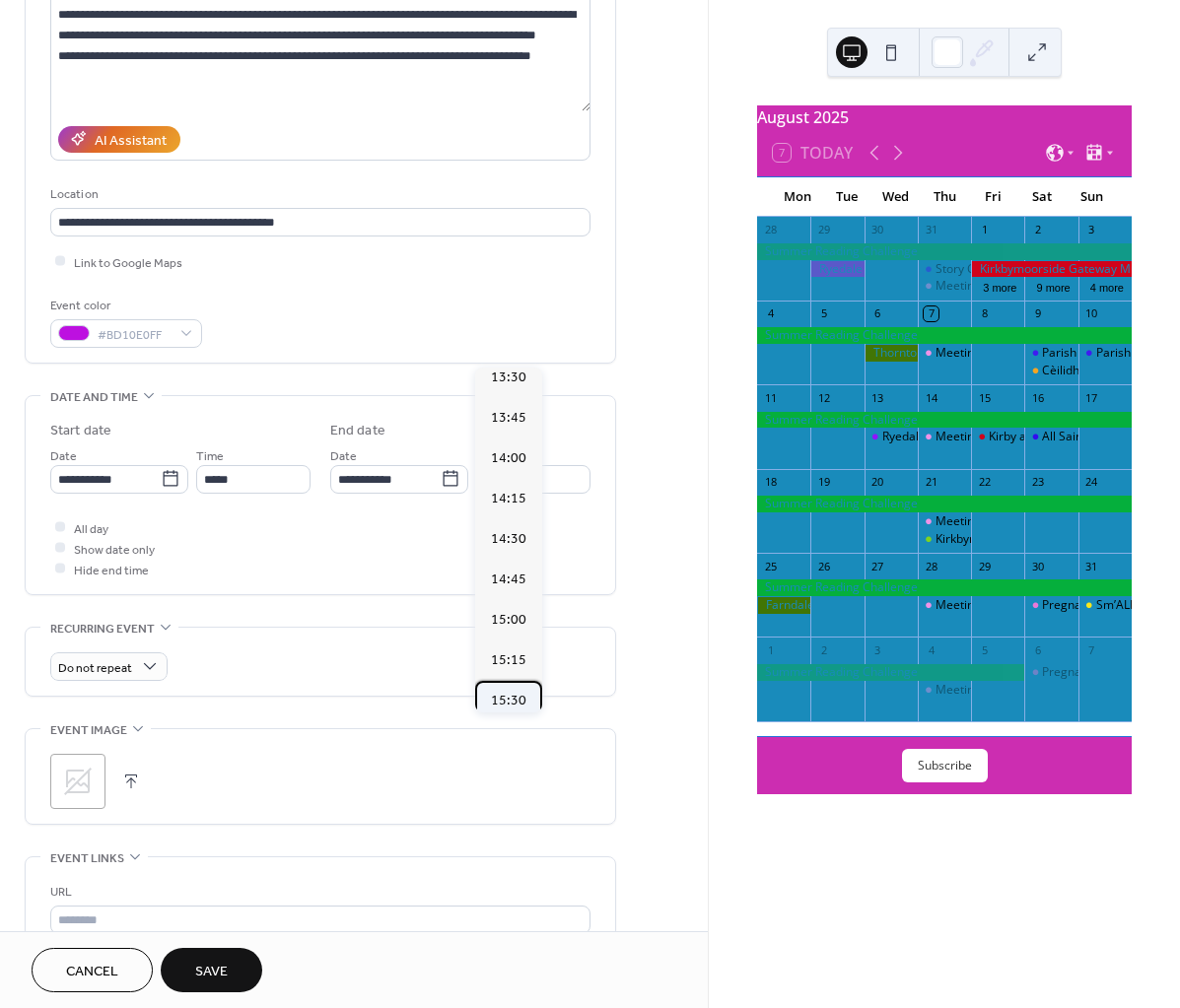 click on "15:30" at bounding box center [509, 700] 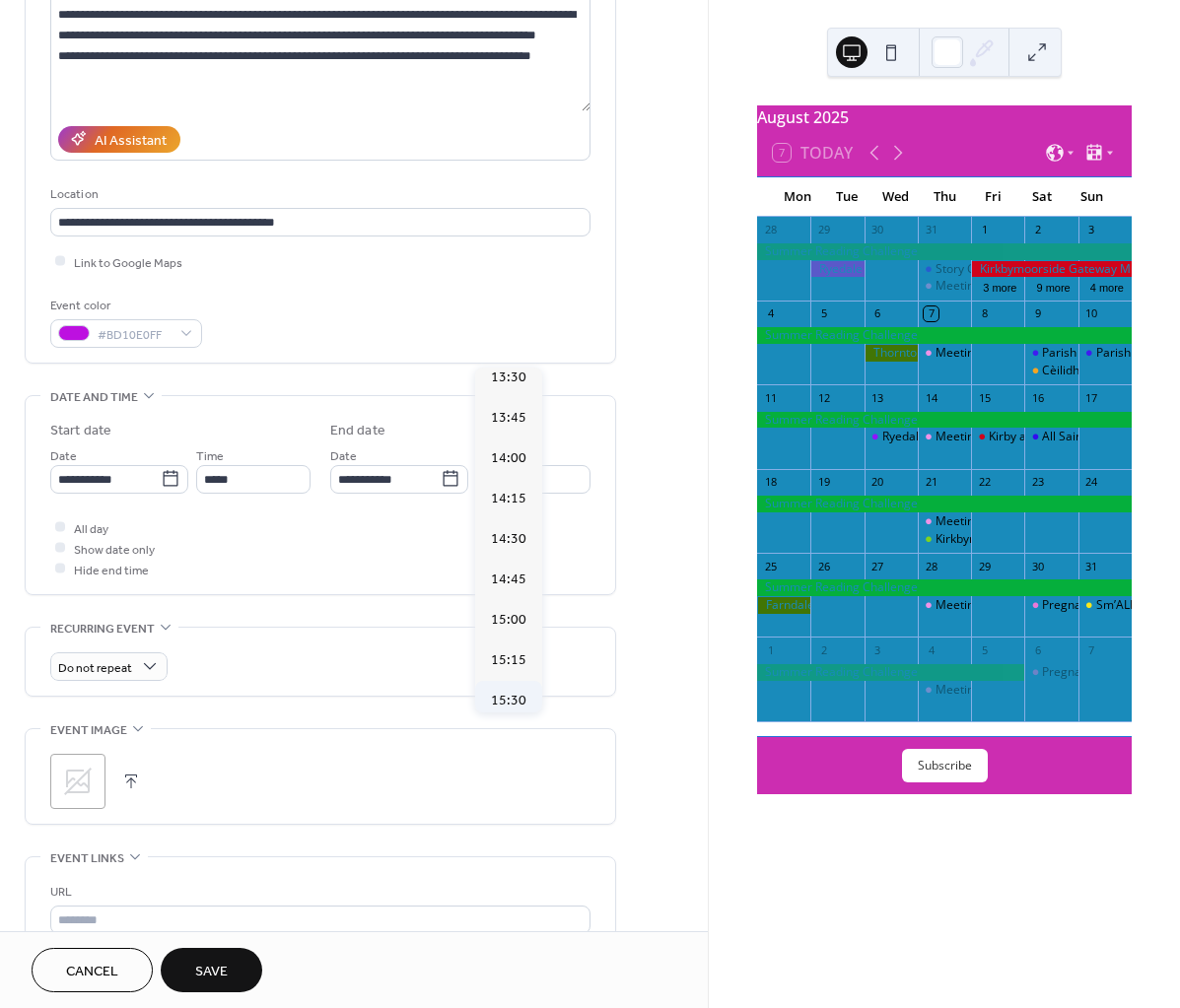 type on "*****" 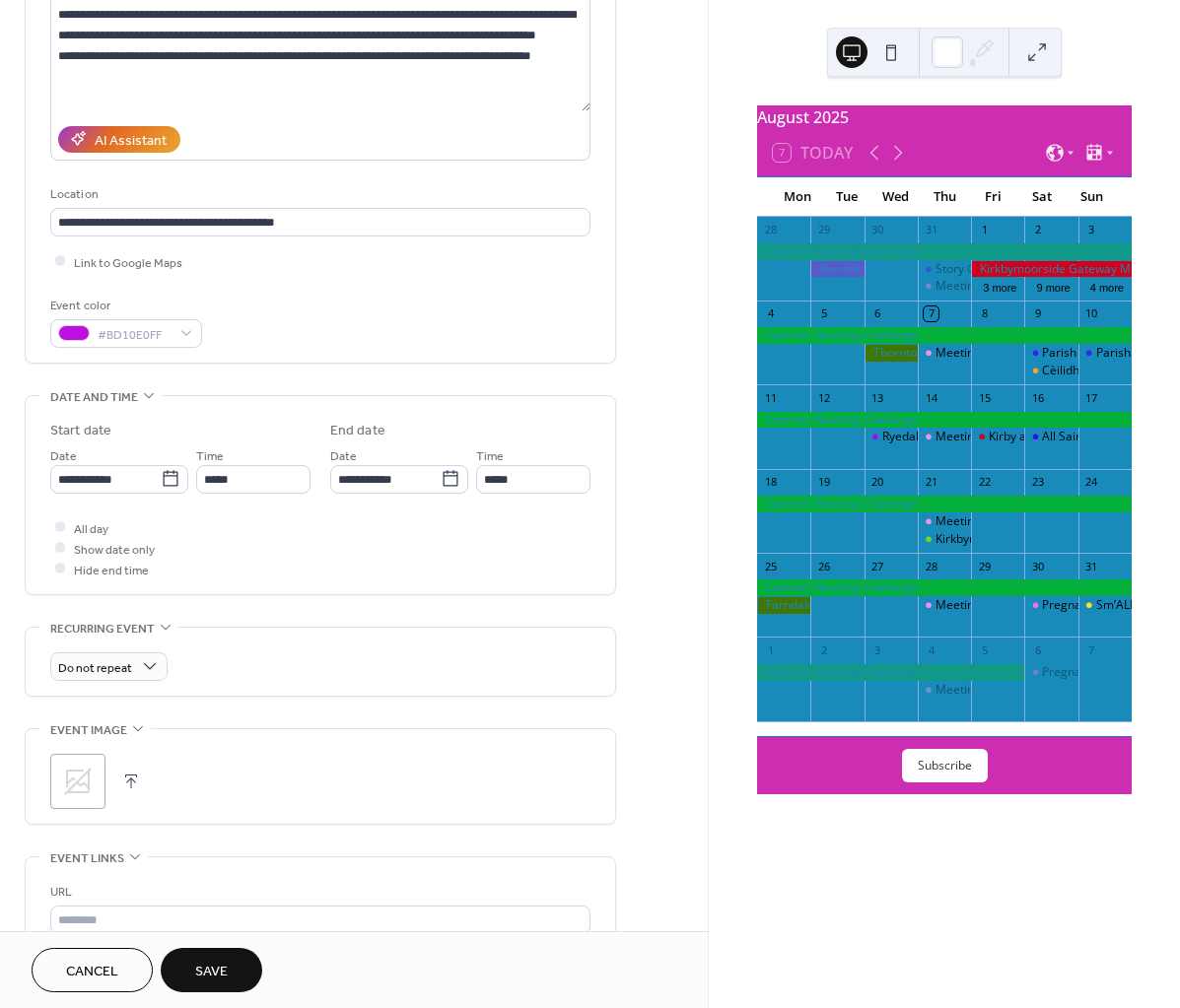 click on ";" at bounding box center (78, 781) 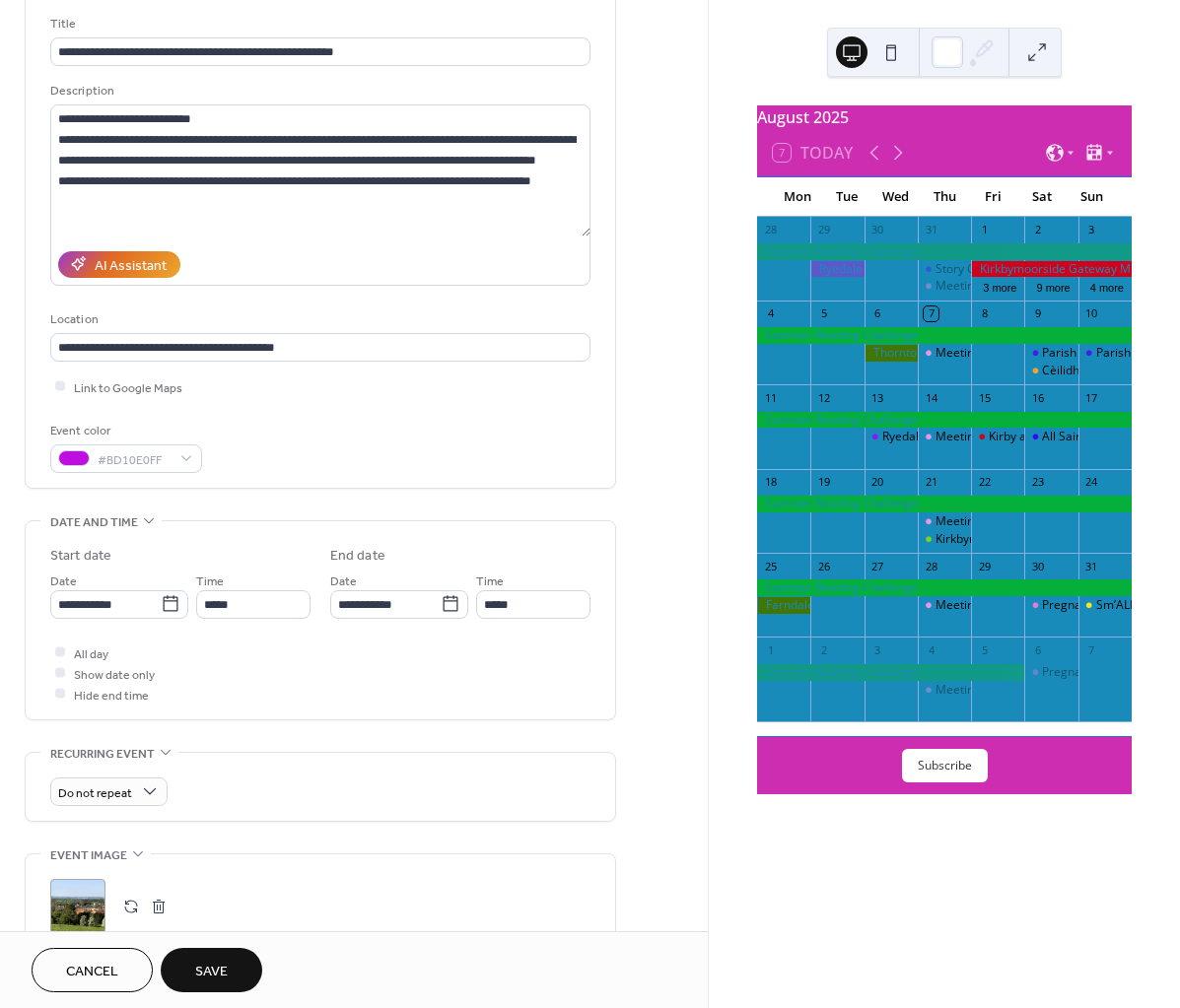 scroll, scrollTop: 0, scrollLeft: 0, axis: both 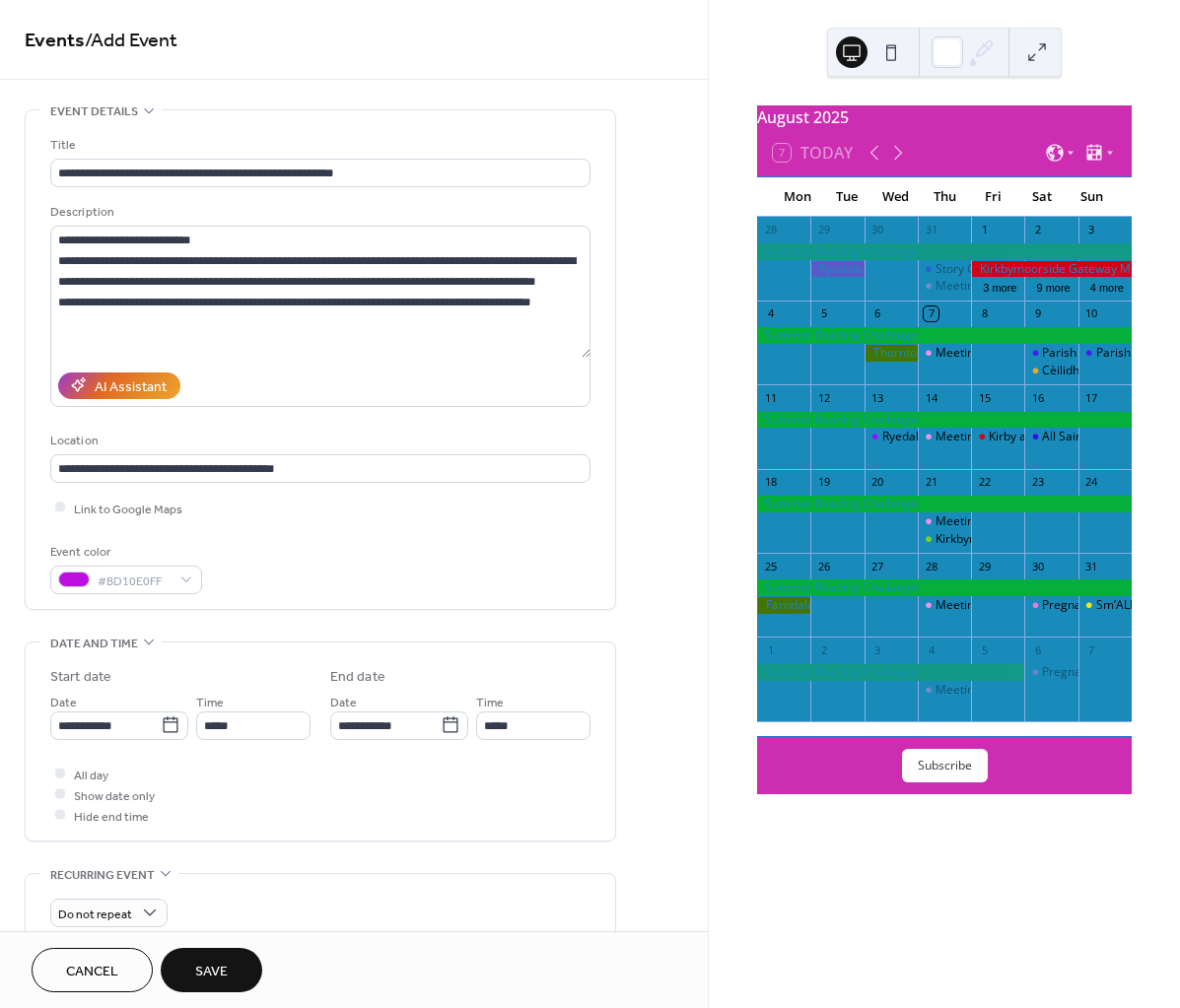 click on "Save" at bounding box center [211, 972] 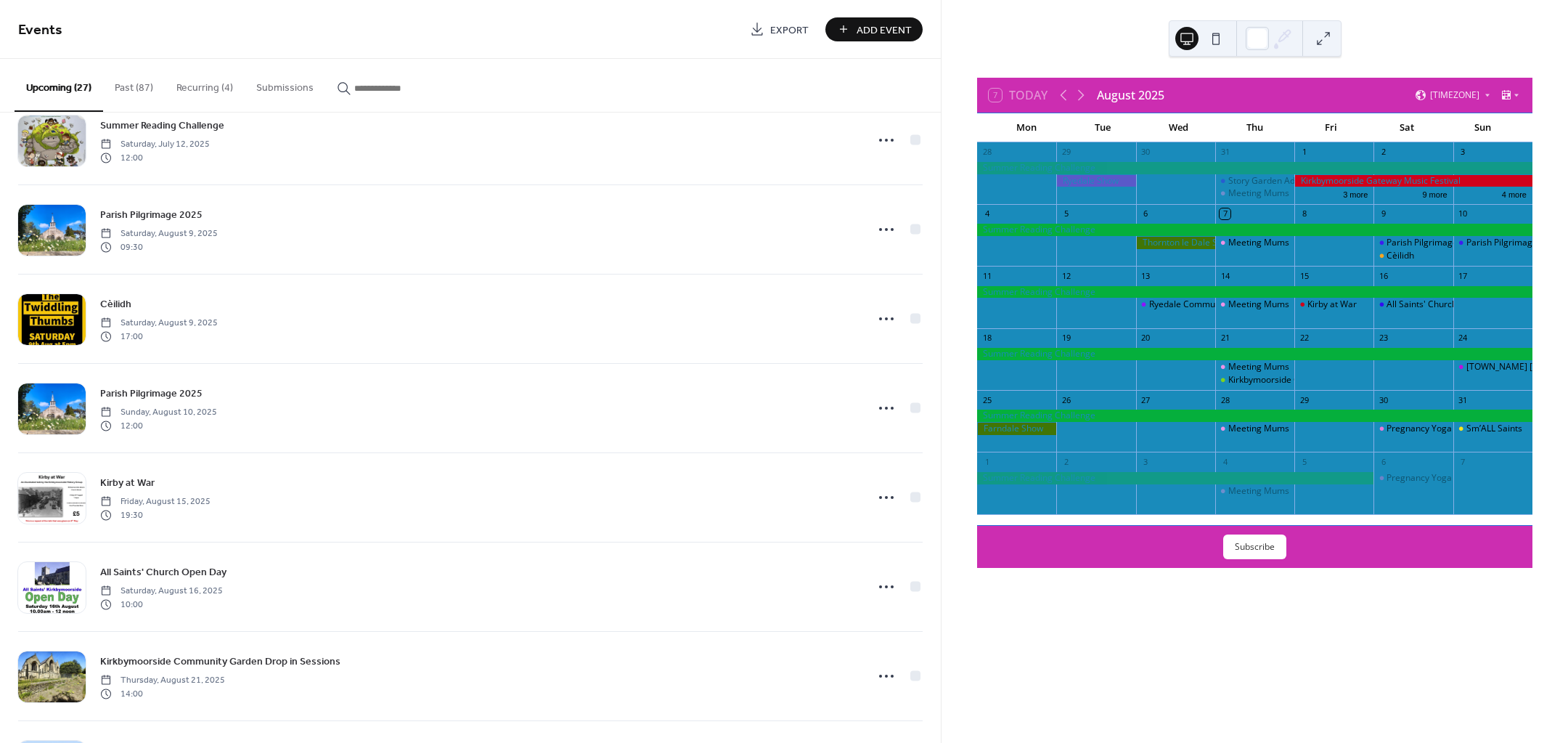 scroll, scrollTop: 0, scrollLeft: 0, axis: both 